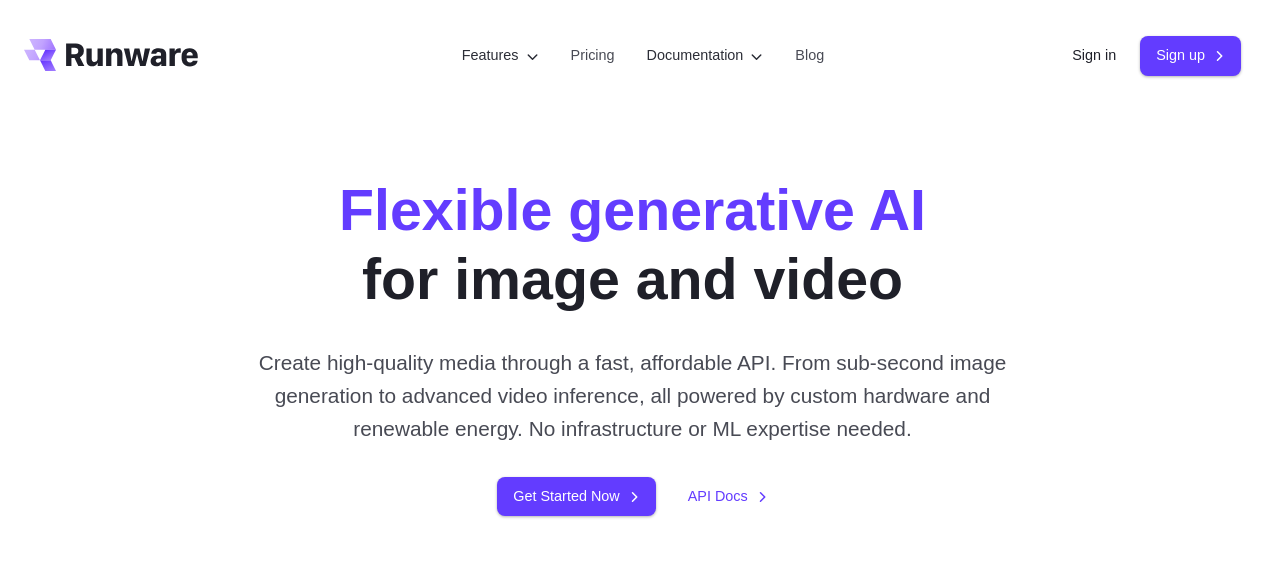 scroll, scrollTop: 0, scrollLeft: 0, axis: both 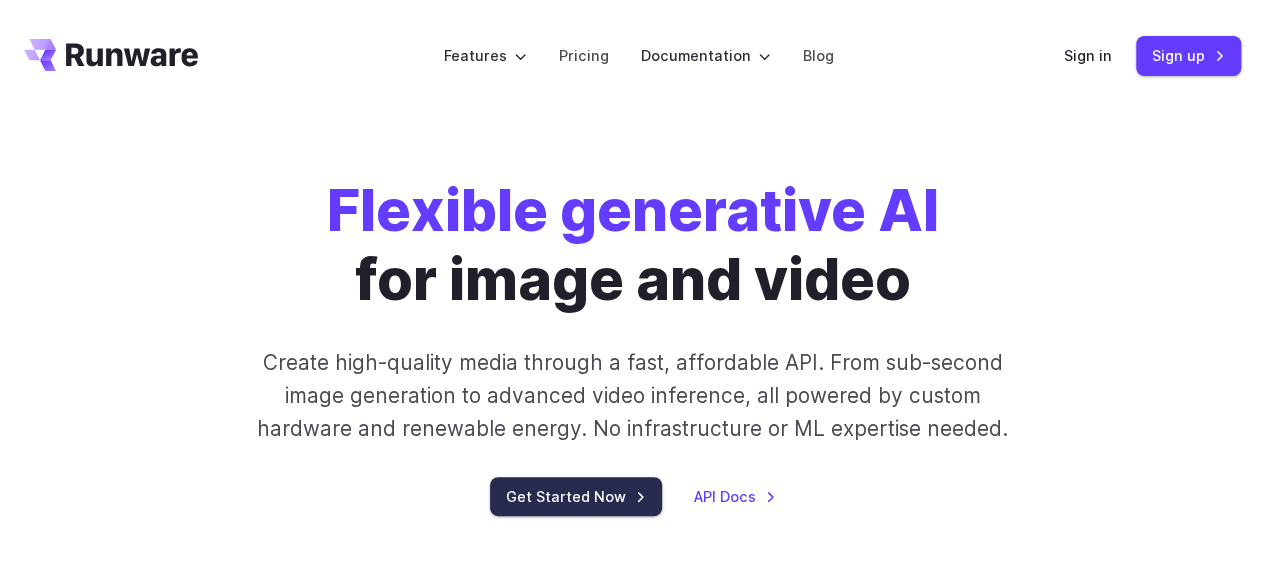 click on "Get Started Now" at bounding box center (576, 496) 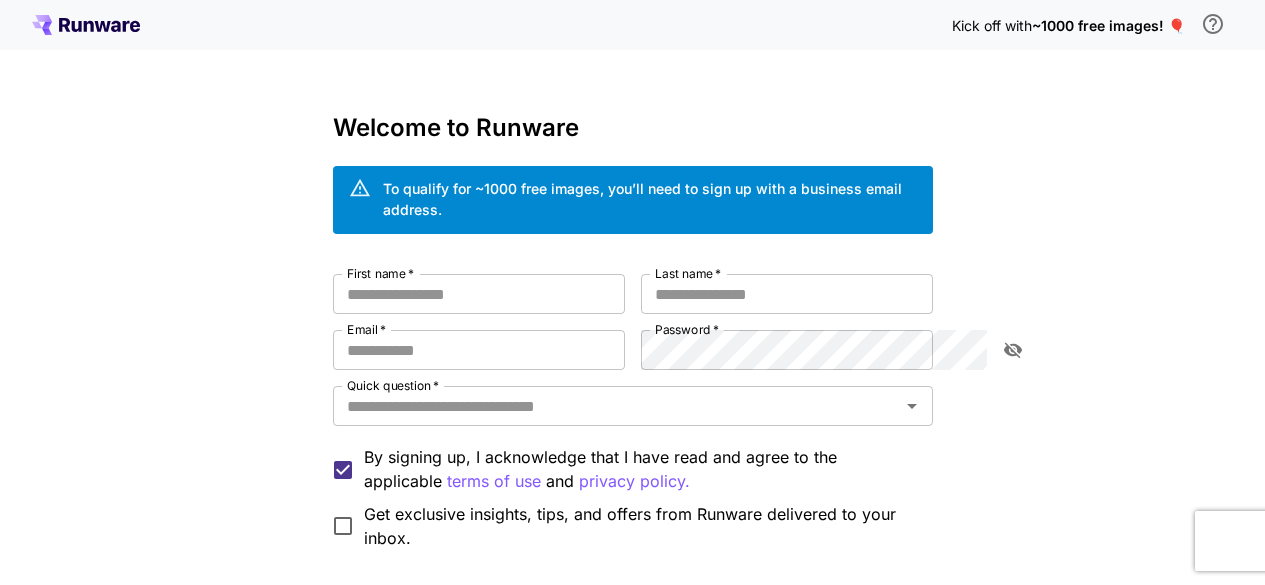 scroll, scrollTop: 0, scrollLeft: 0, axis: both 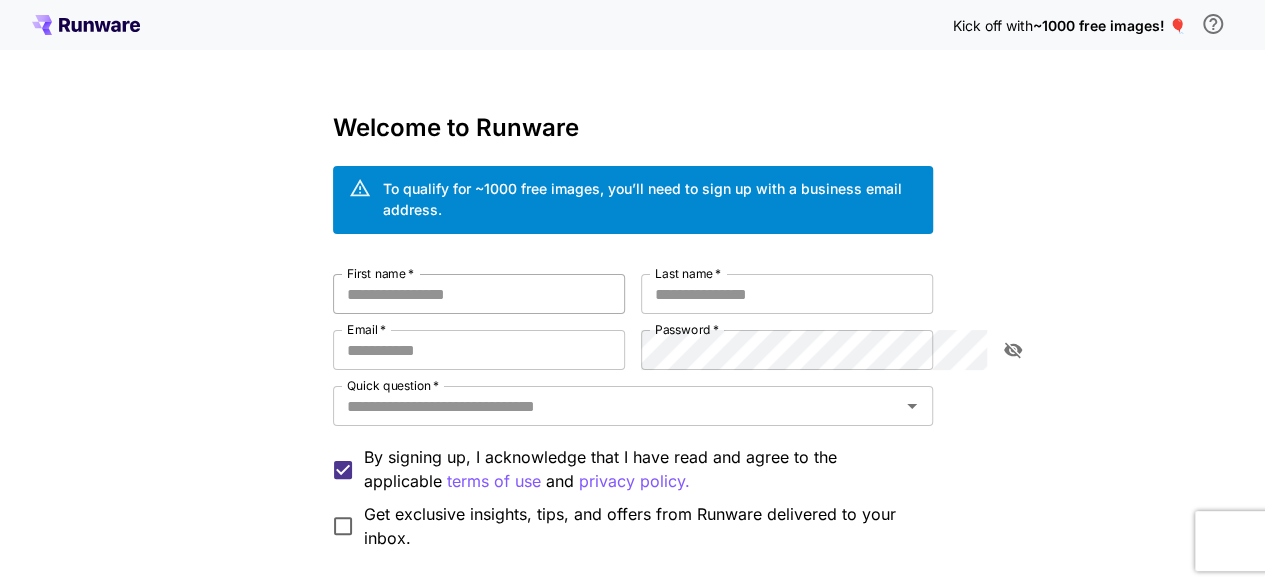 click on "First name   *" at bounding box center (479, 294) 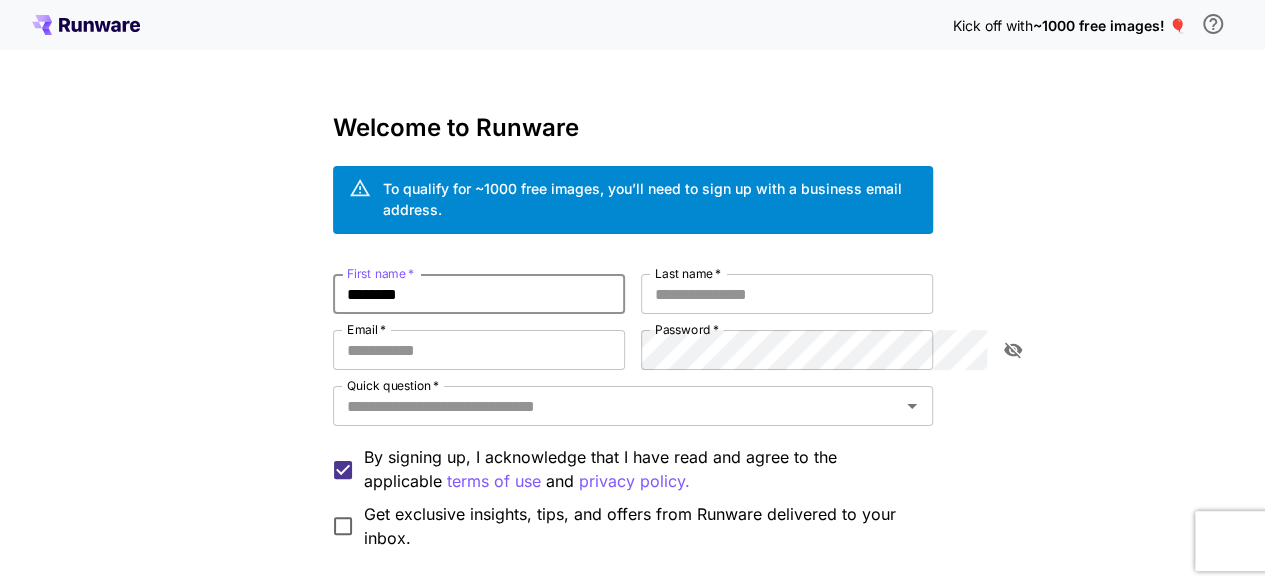 type on "********" 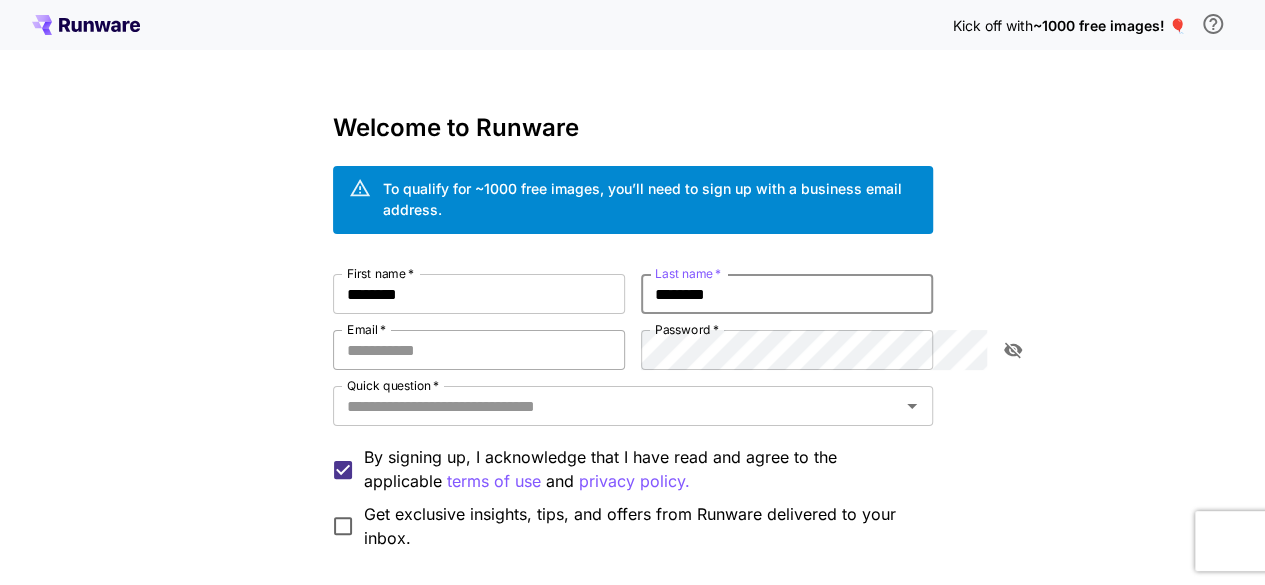 type on "********" 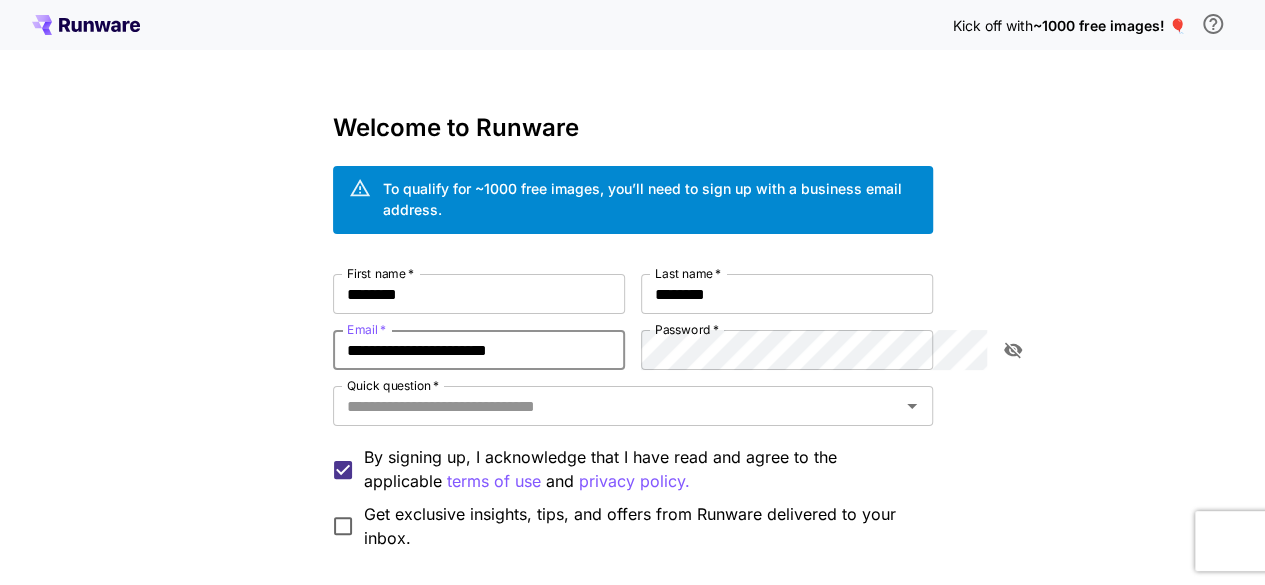 type on "**********" 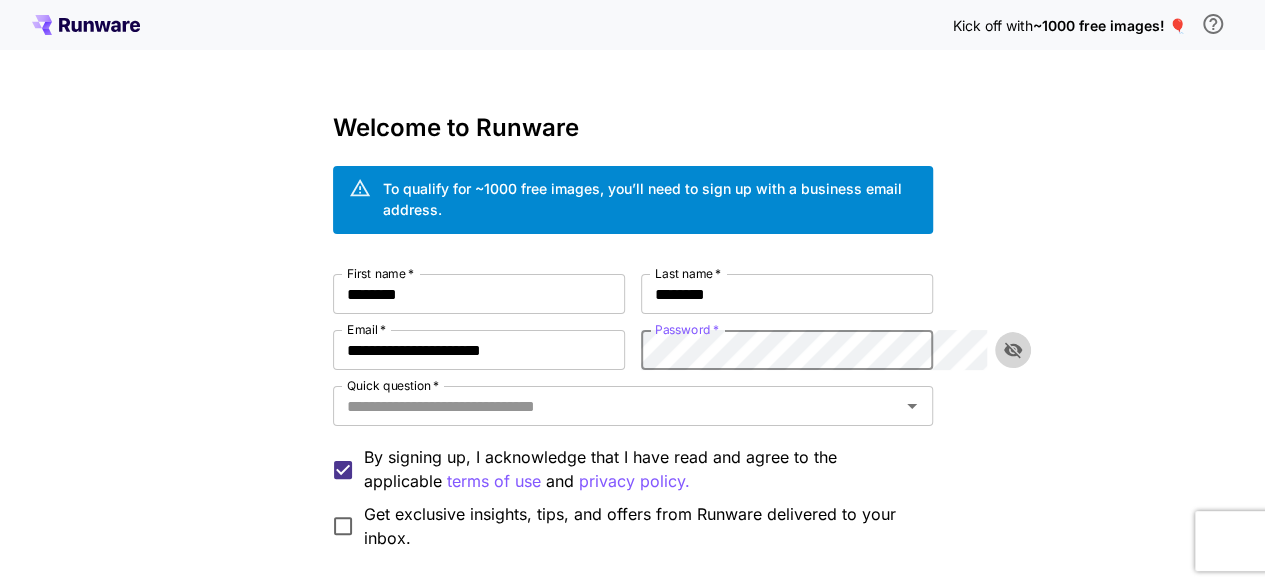 click 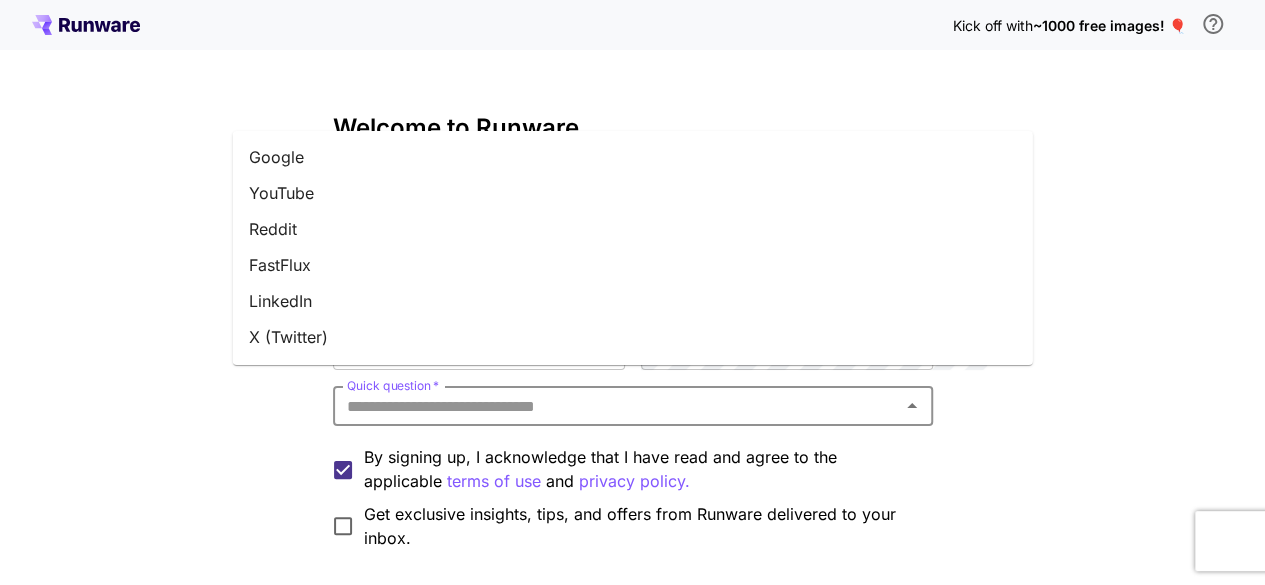 click on "Quick question   *" at bounding box center (616, 406) 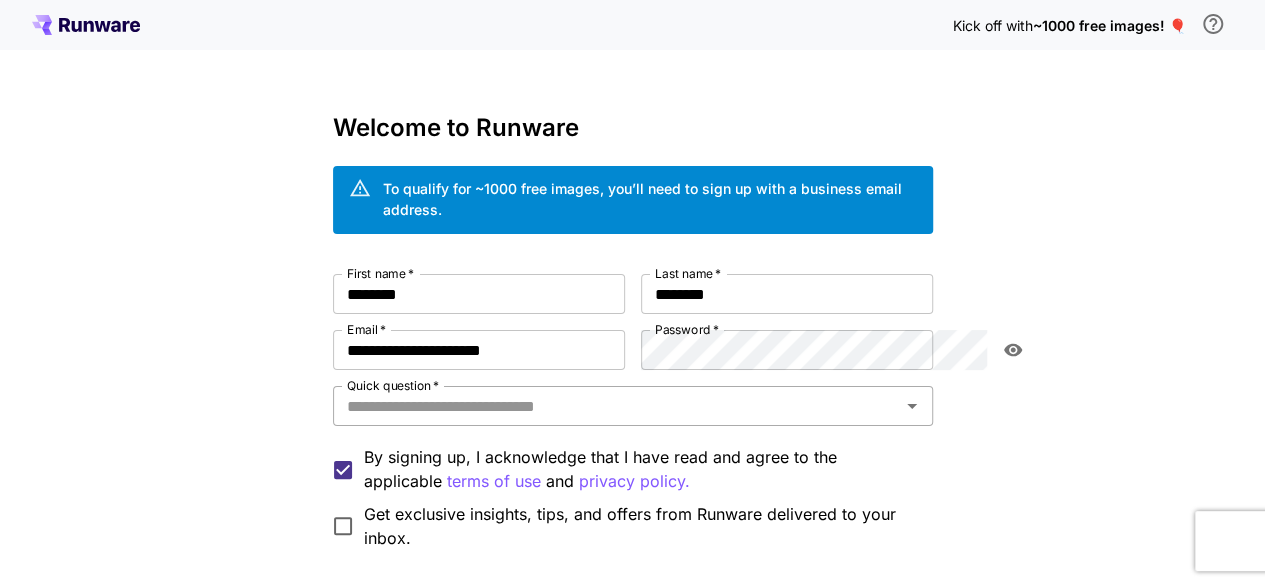 click on "Quick question   *" at bounding box center [633, 406] 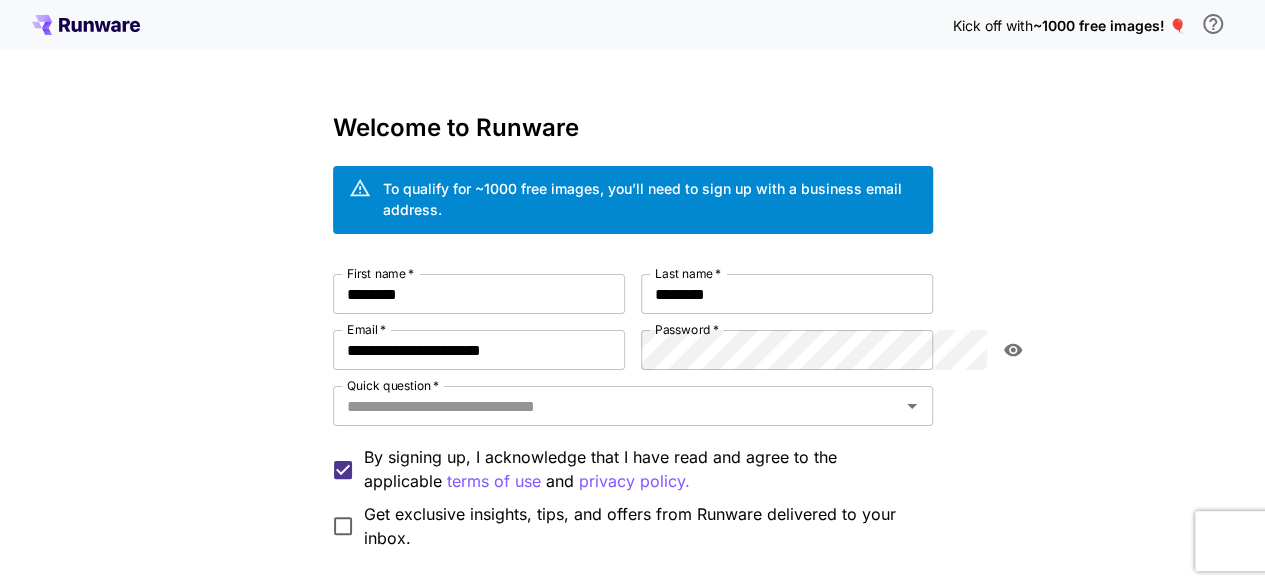 click on "Kick off with  ~1000 free images! 🎈 Welcome to Runware To qualify for ~1000 free images, you’ll need to sign up with a business email address. First name   * [FIRST] First name   * Last name   * [LAST] Last name   * Email   * [EMAIL] Email   * Password   * Password   * Quick question   * Quick question   * By signing up, I acknowledge that I have read and agree to the applicable   terms of use     and   privacy policy.   Get exclusive insights, tips, and offers from Runware delivered to your inbox. Continue with email Have an account?   Sign in © 2025, Runware.ai All systems normal" at bounding box center (632, 389) 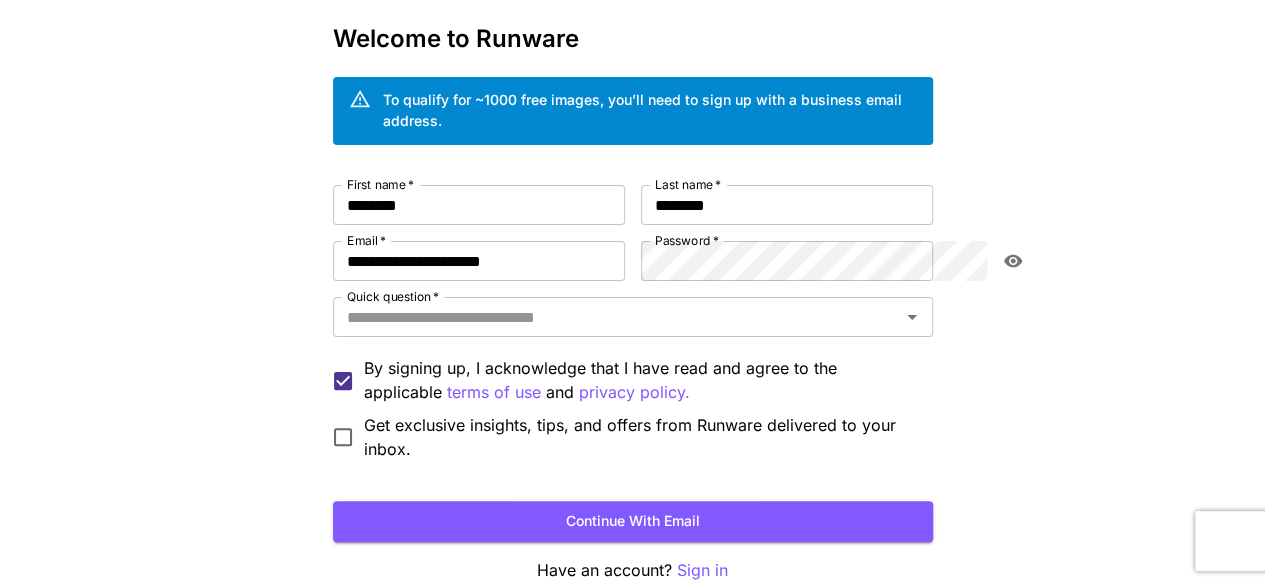 scroll, scrollTop: 100, scrollLeft: 0, axis: vertical 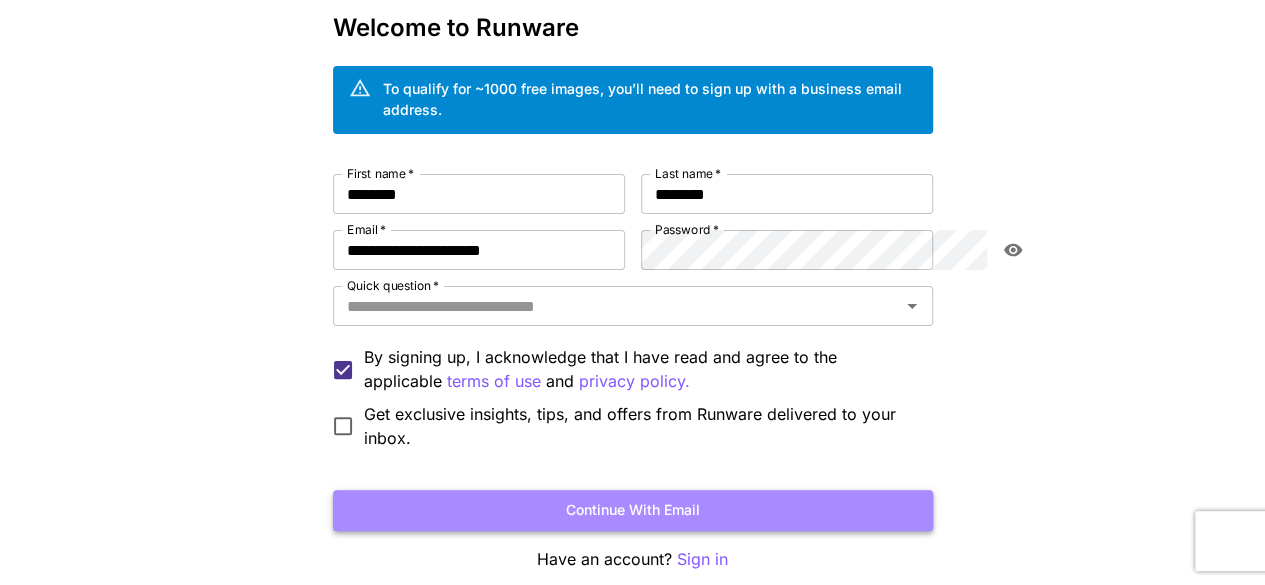click on "Continue with email" at bounding box center [633, 510] 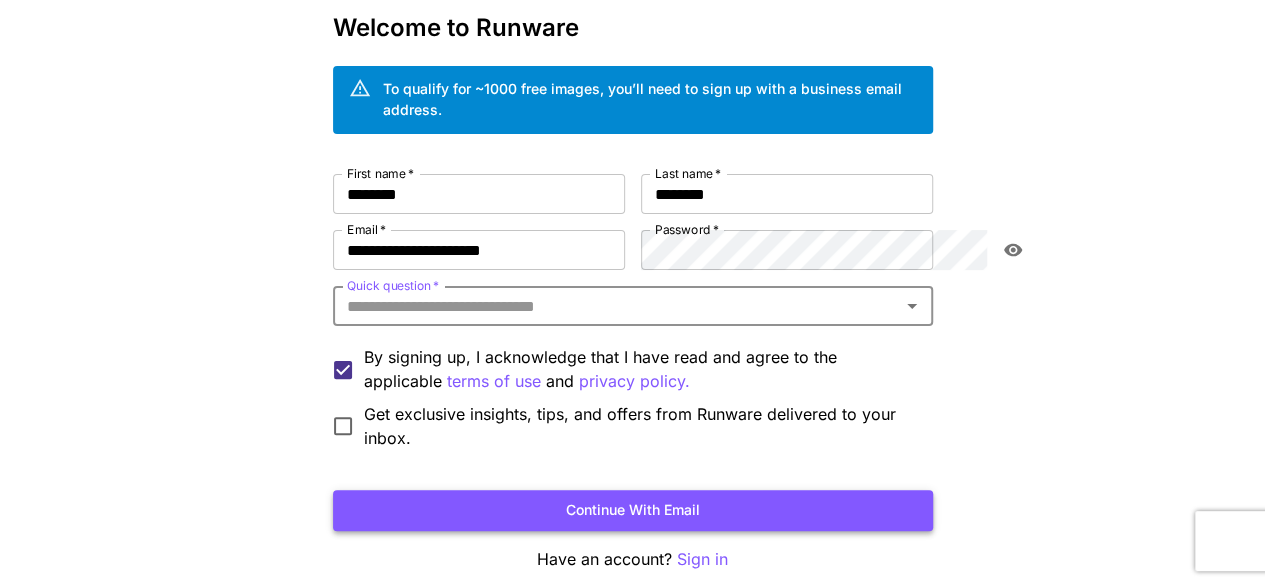click on "Continue with email" at bounding box center (633, 510) 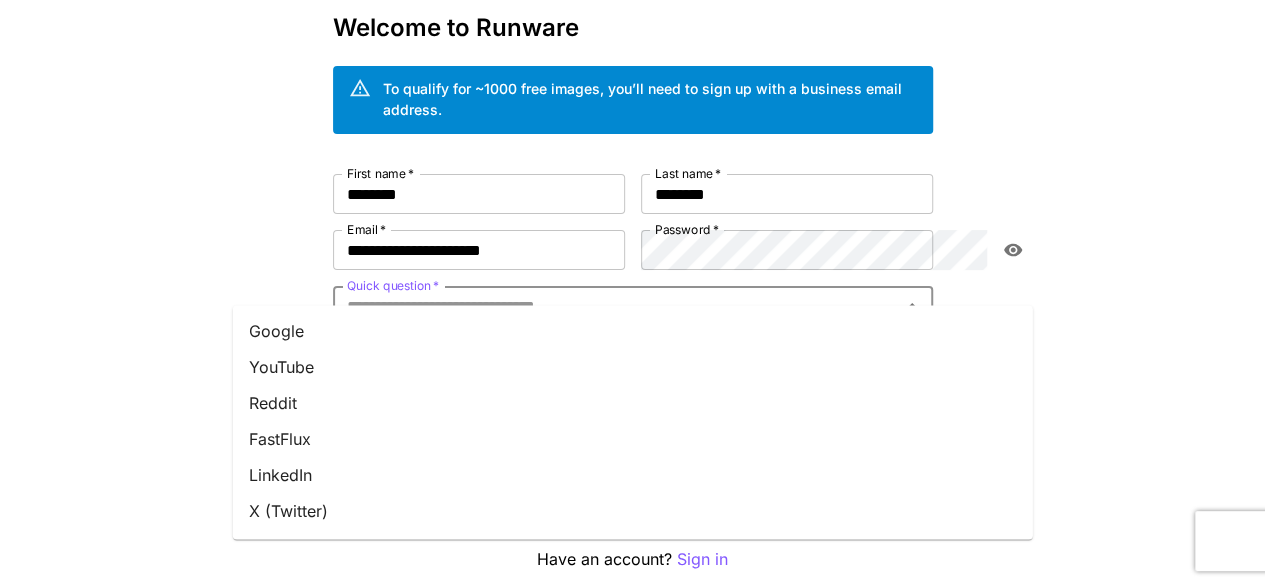 click on "Quick question   *" at bounding box center (616, 306) 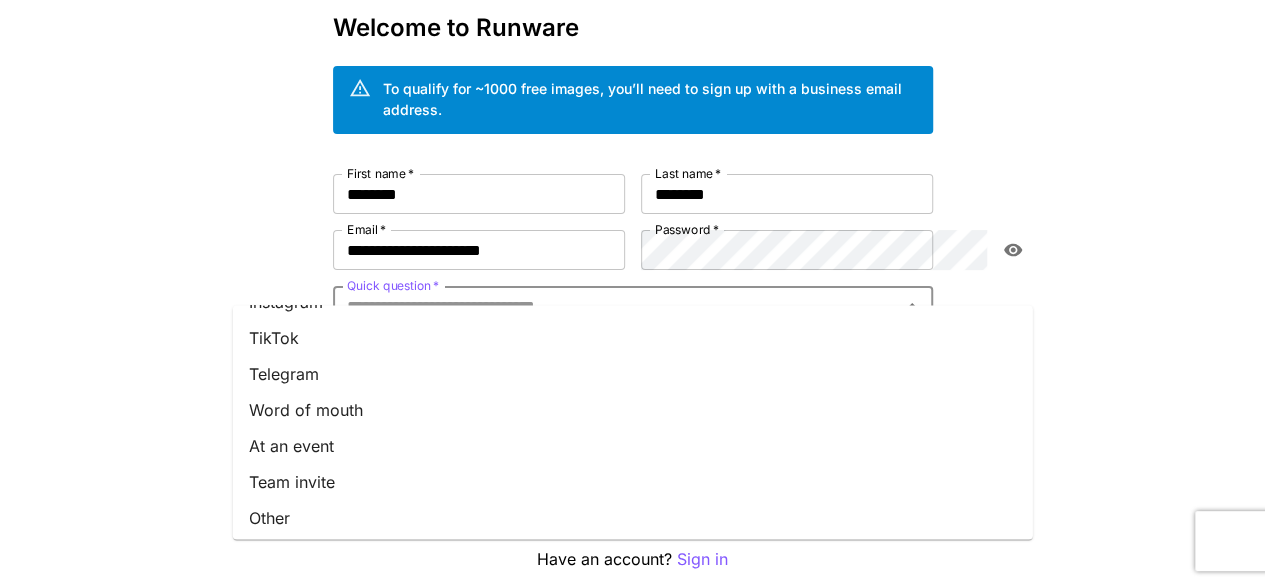 scroll, scrollTop: 322, scrollLeft: 0, axis: vertical 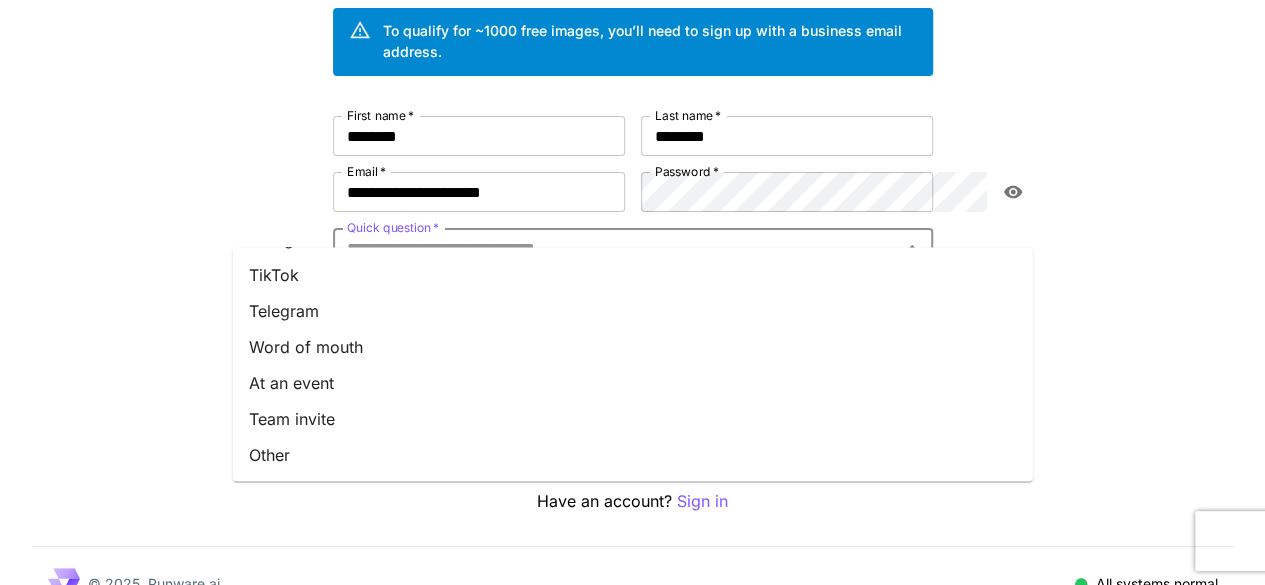 click on "Other" at bounding box center (633, 455) 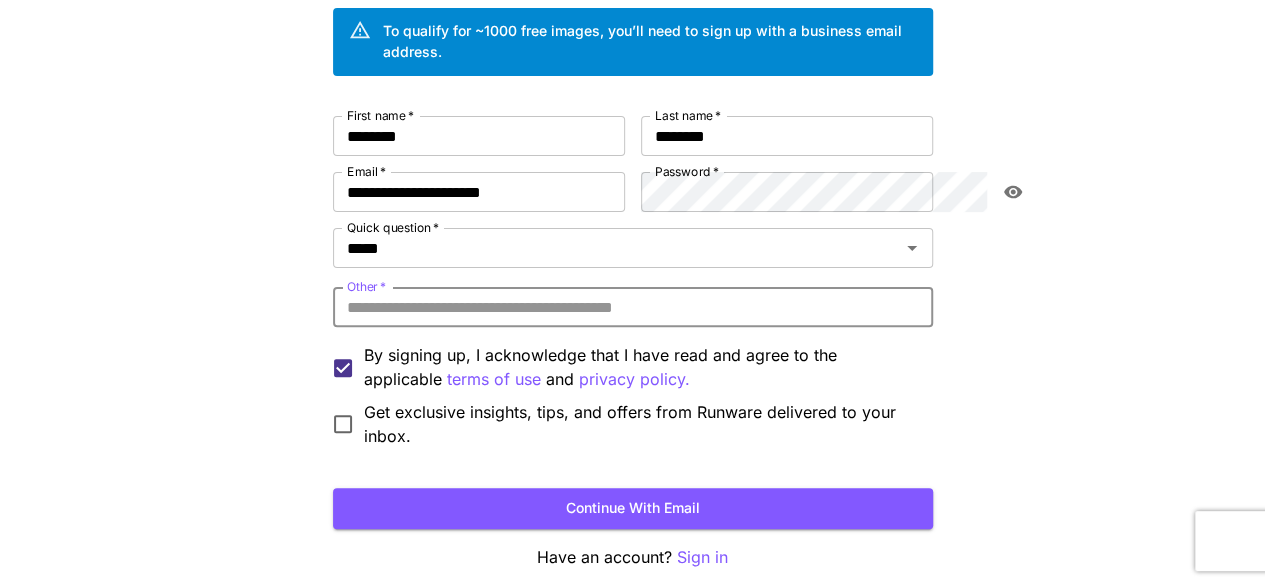 click on "Other   *" at bounding box center (633, 307) 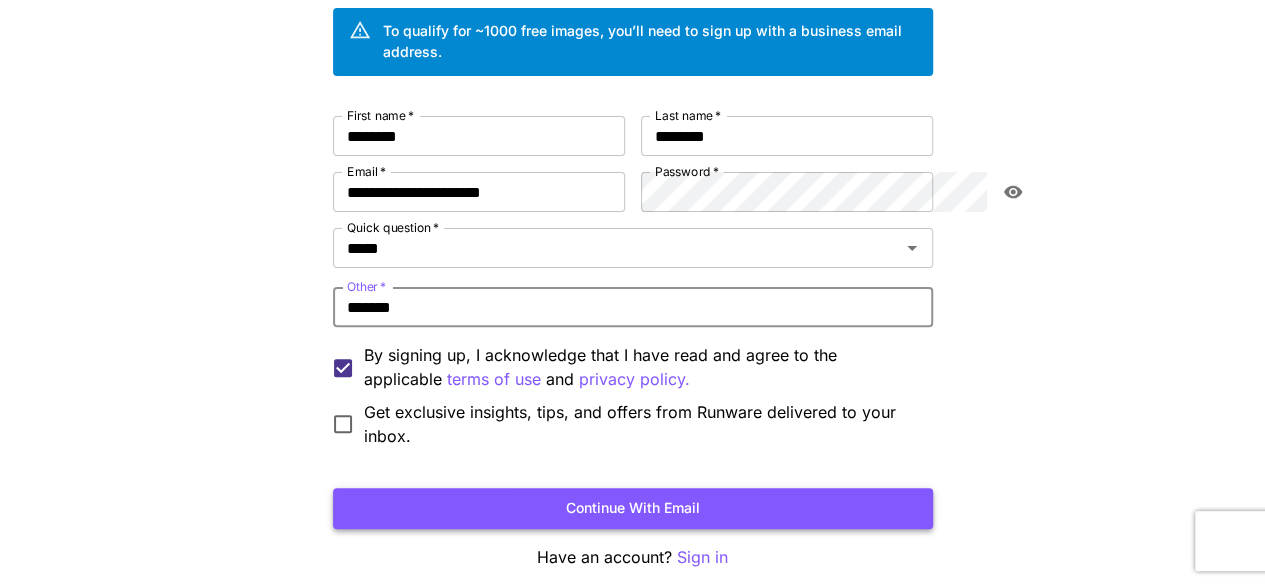 type on "*******" 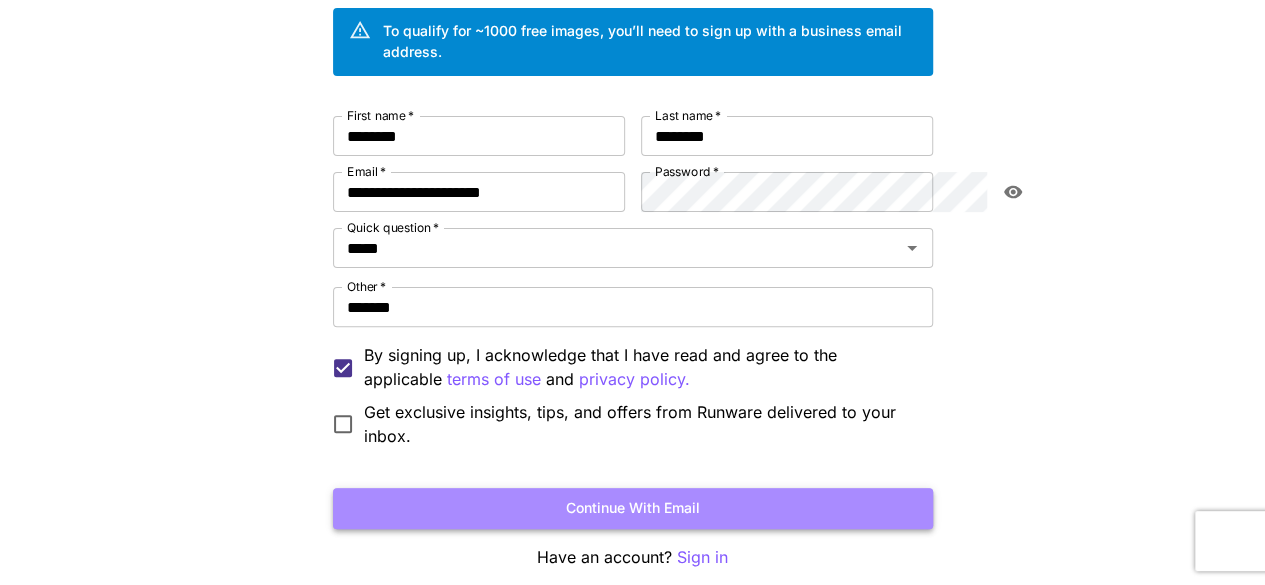 click on "Continue with email" at bounding box center [633, 508] 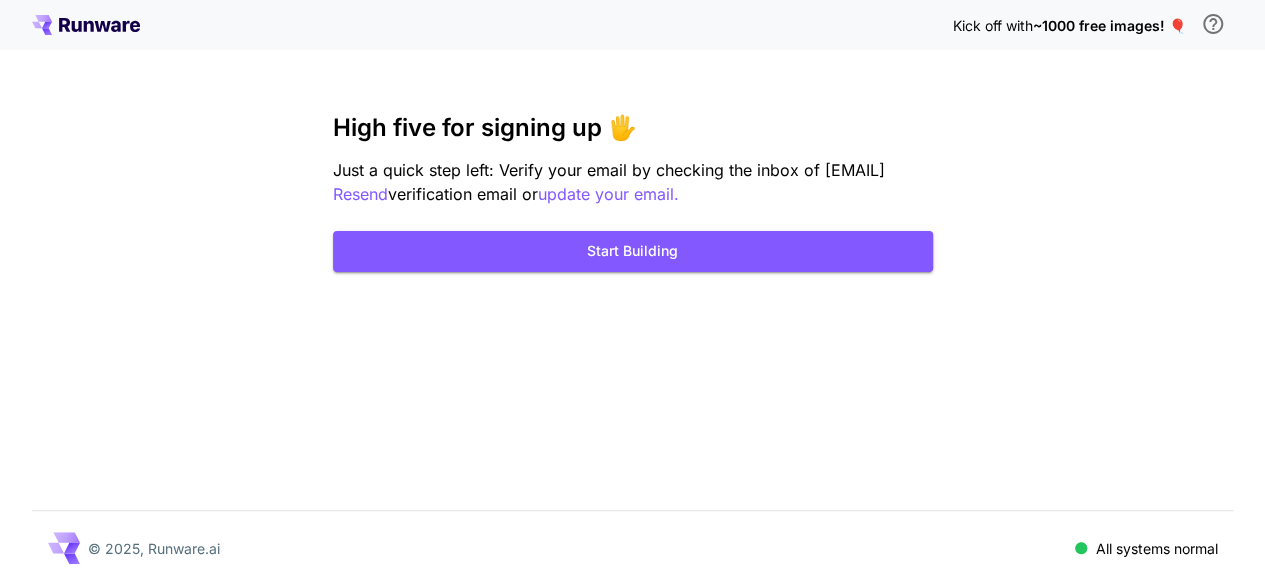scroll, scrollTop: 0, scrollLeft: 0, axis: both 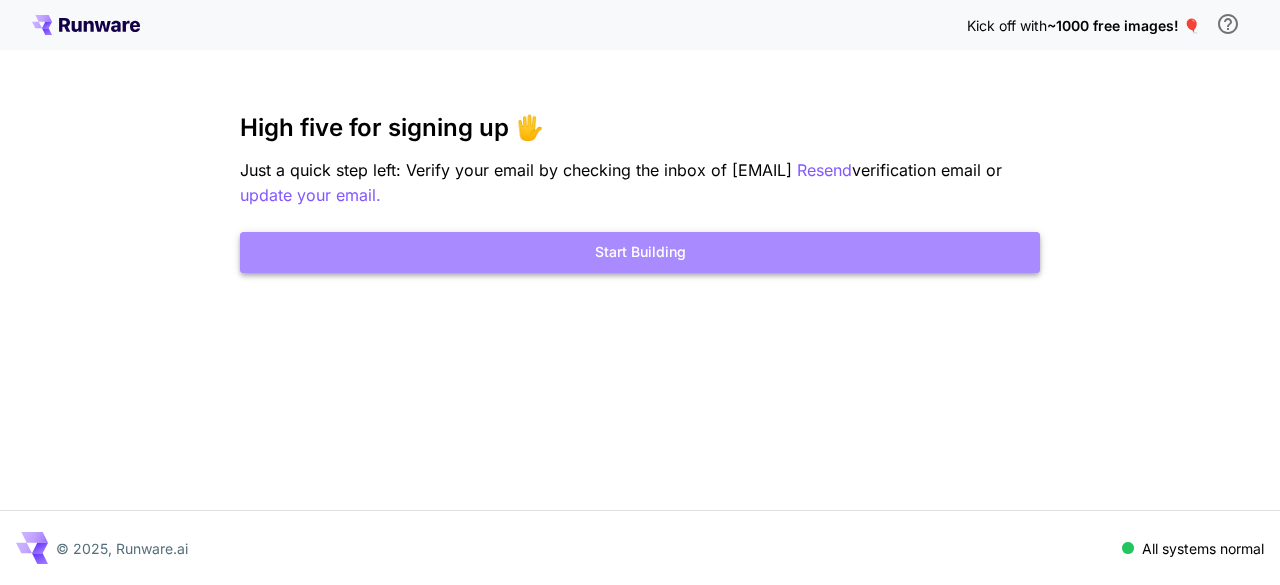 click on "Start Building" at bounding box center (640, 252) 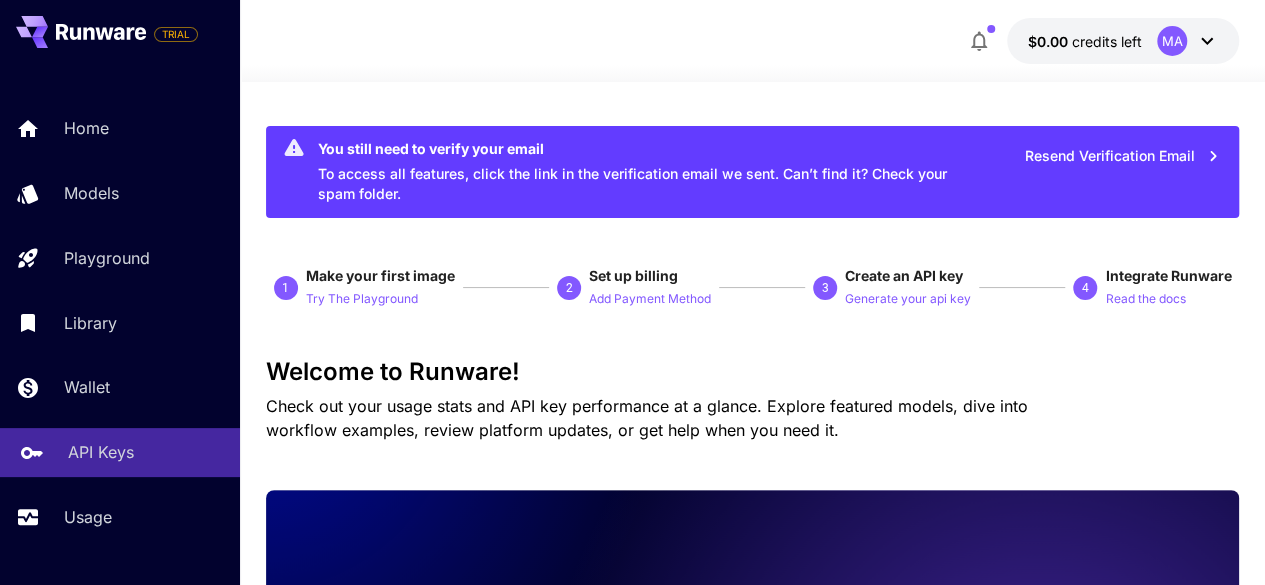 click on "API Keys" at bounding box center [101, 452] 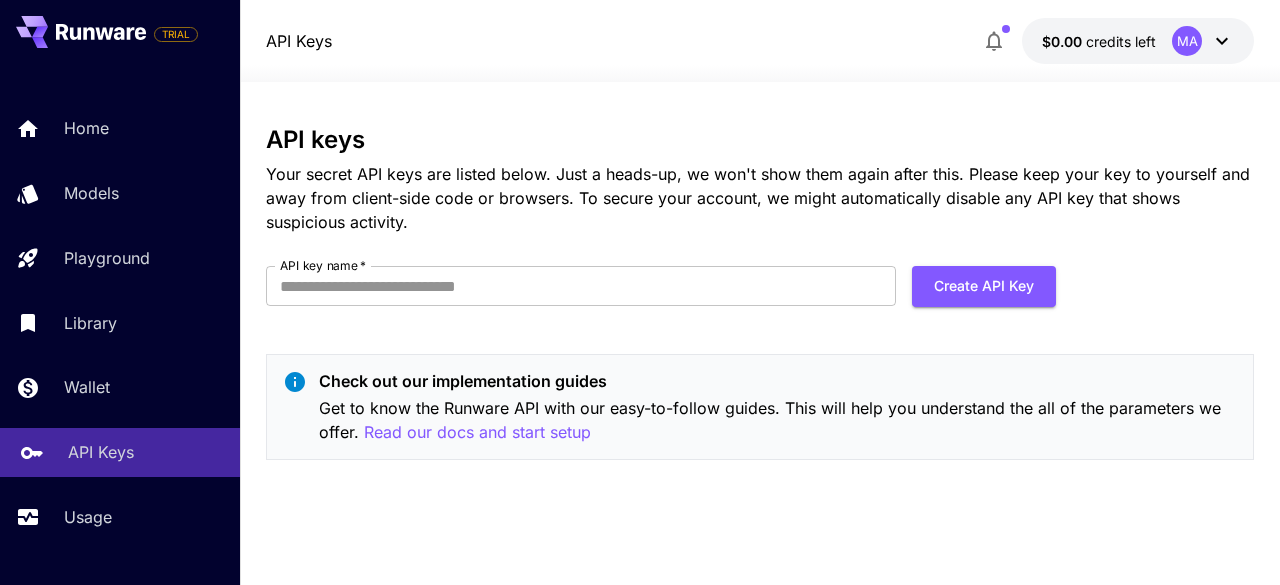 click on "API Keys" at bounding box center (101, 452) 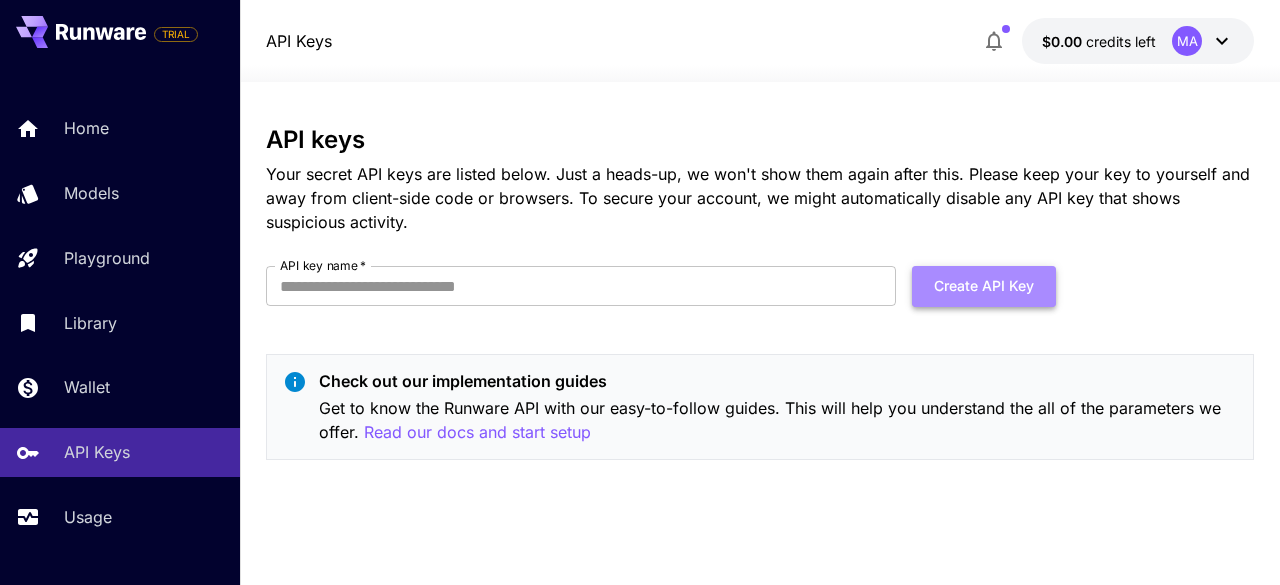 click on "Create API Key" at bounding box center [984, 286] 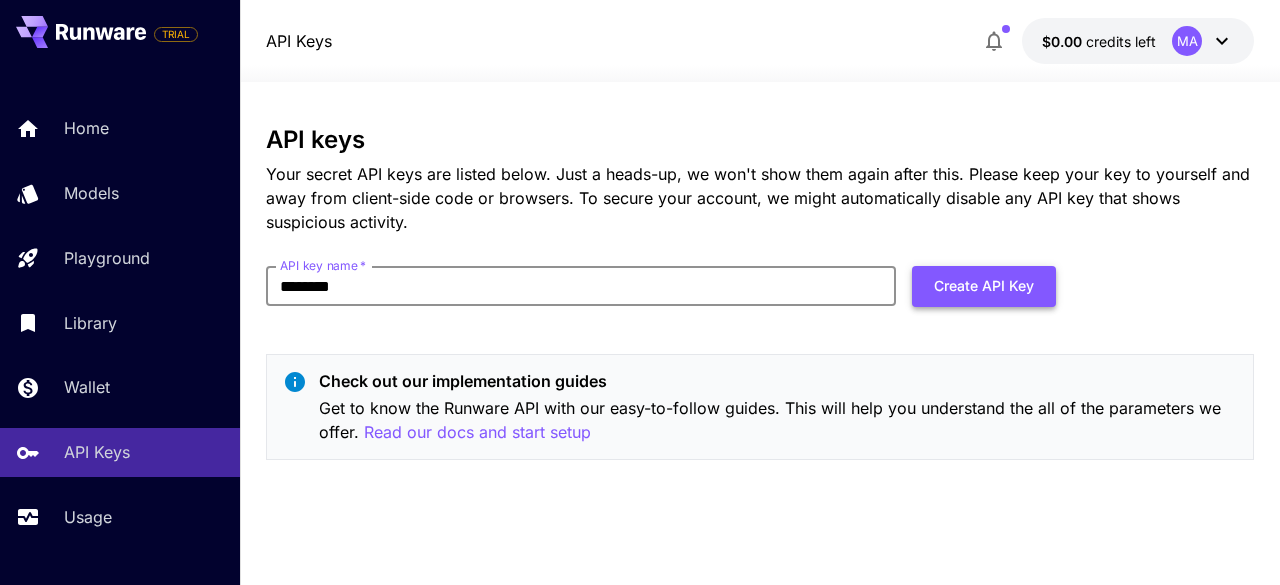 type on "********" 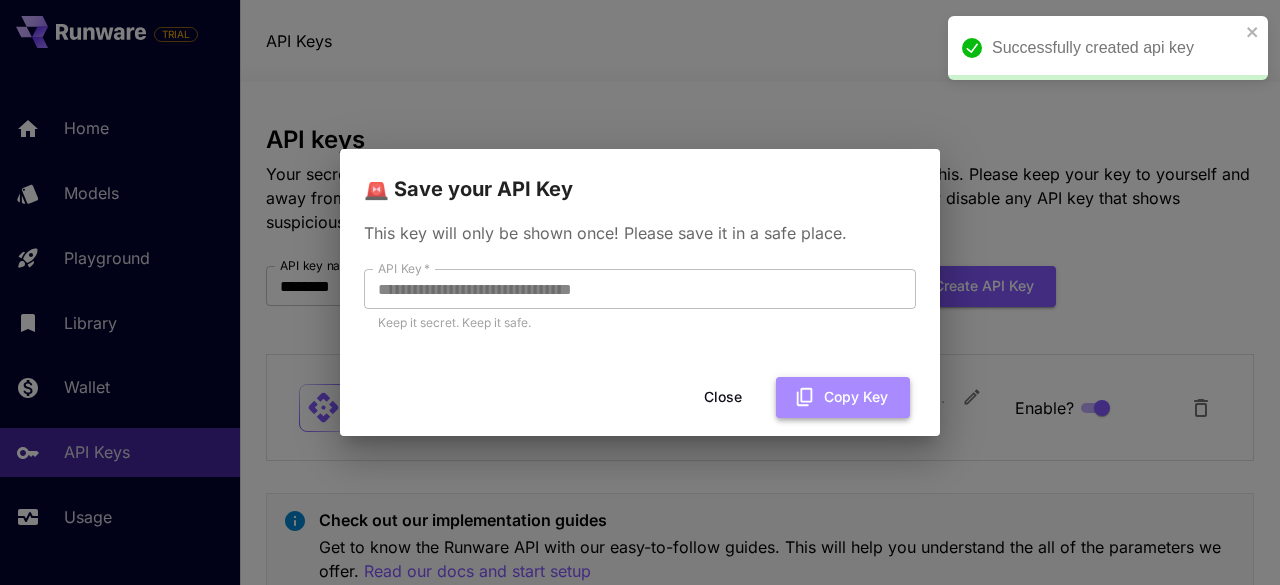 click 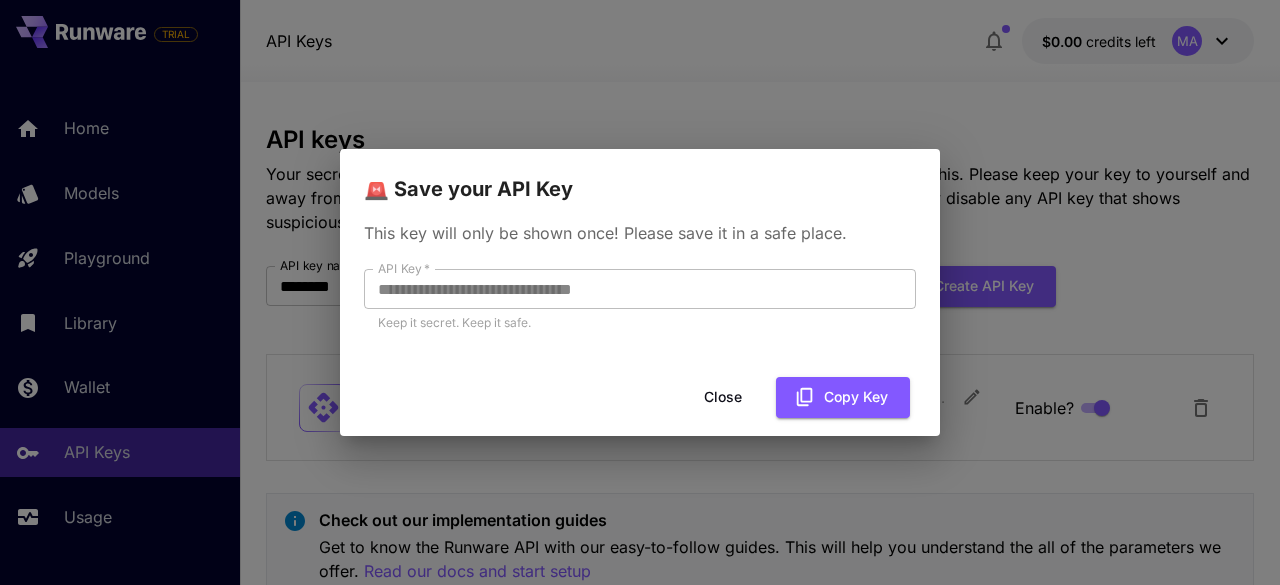 click on "Close" at bounding box center (723, 397) 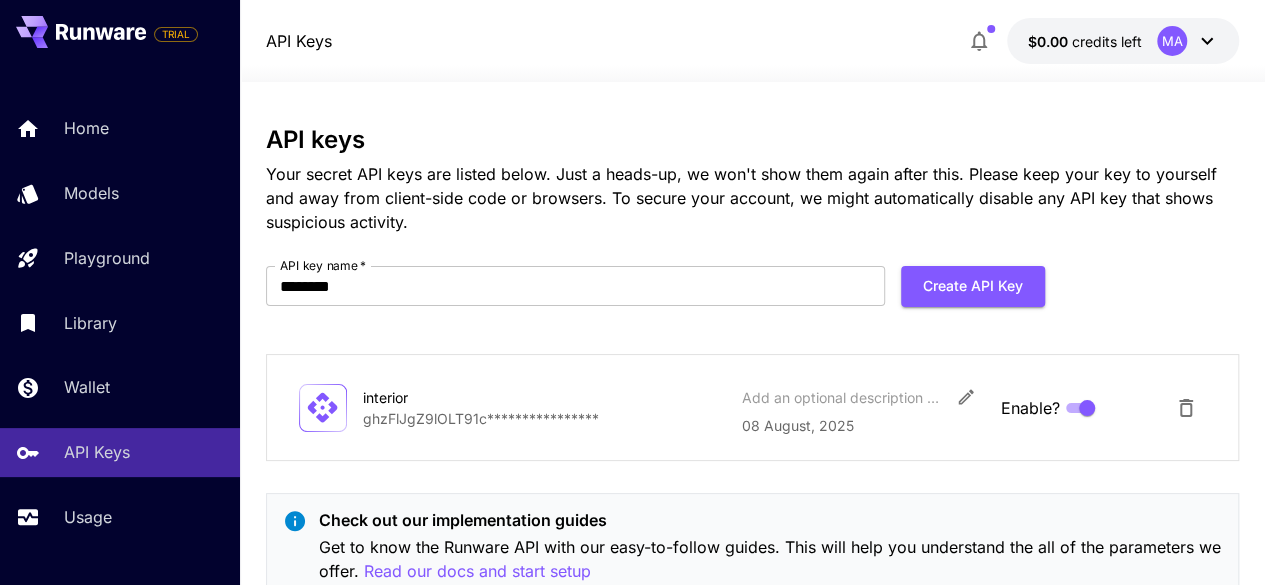 drag, startPoint x: 715, startPoint y: 383, endPoint x: 672, endPoint y: 129, distance: 257.61404 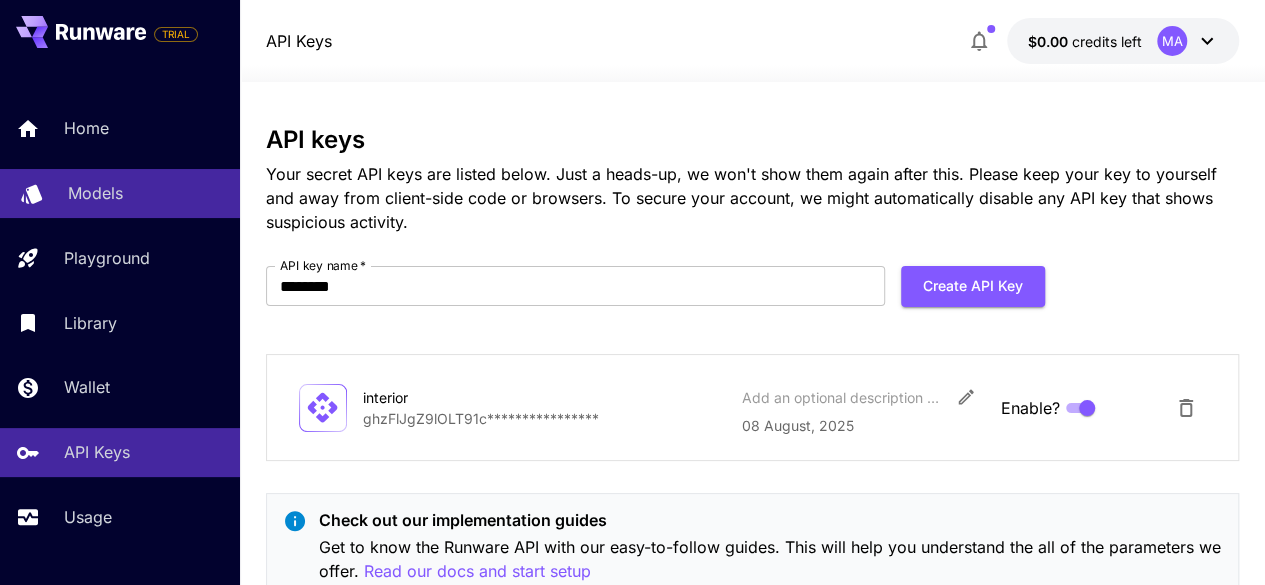 click on "Models" at bounding box center (120, 193) 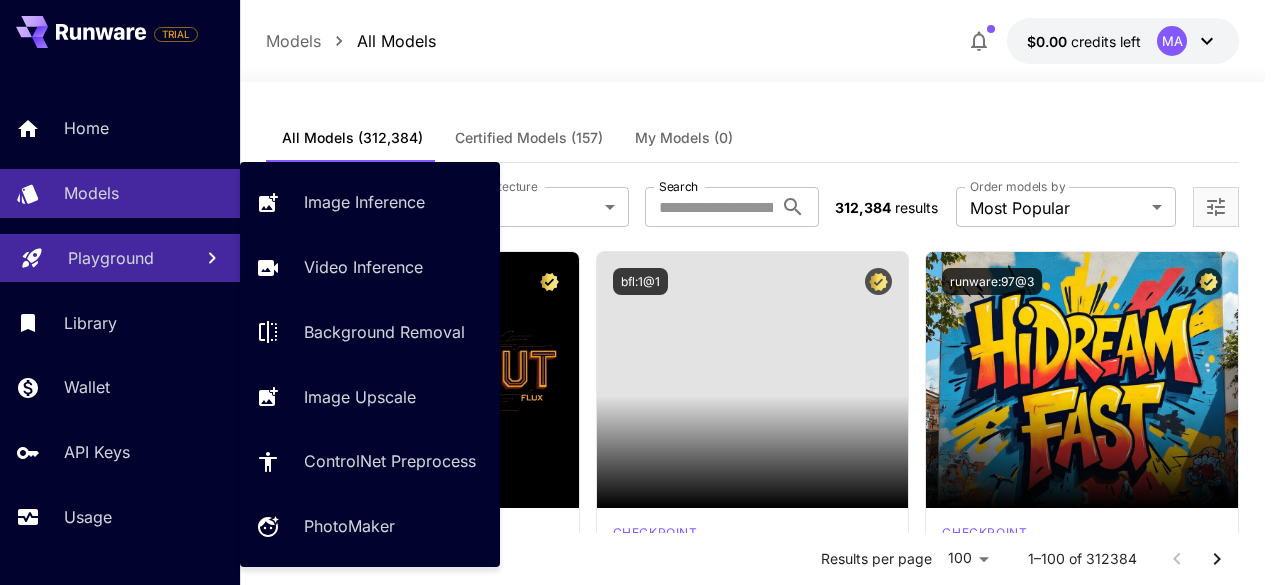 click on "Playground" at bounding box center (111, 258) 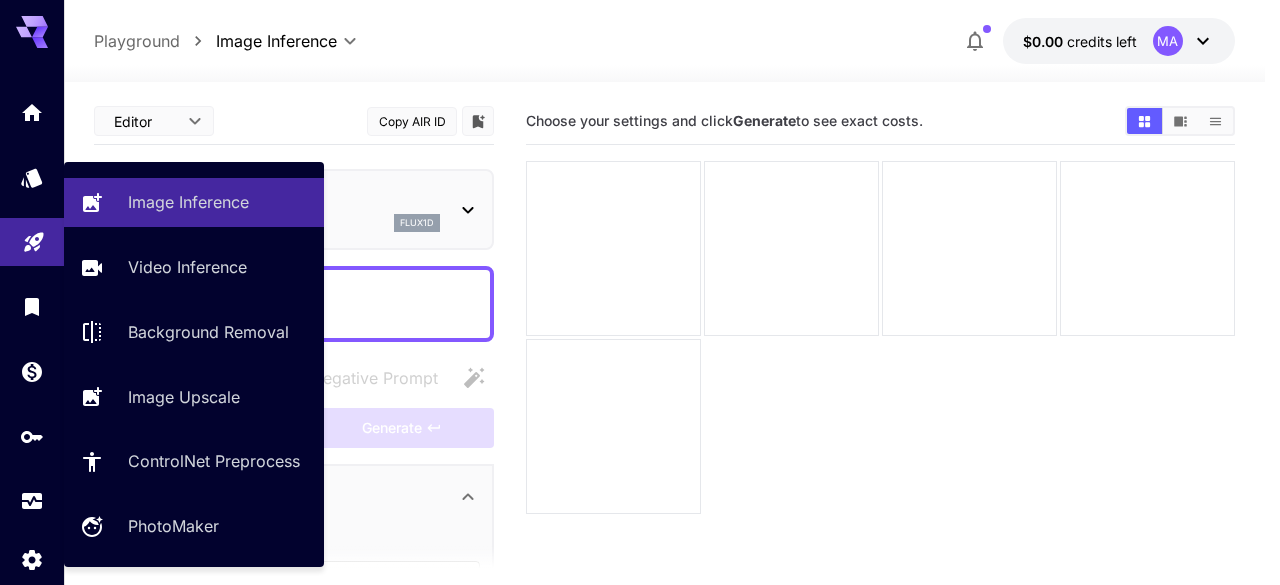 type on "**********" 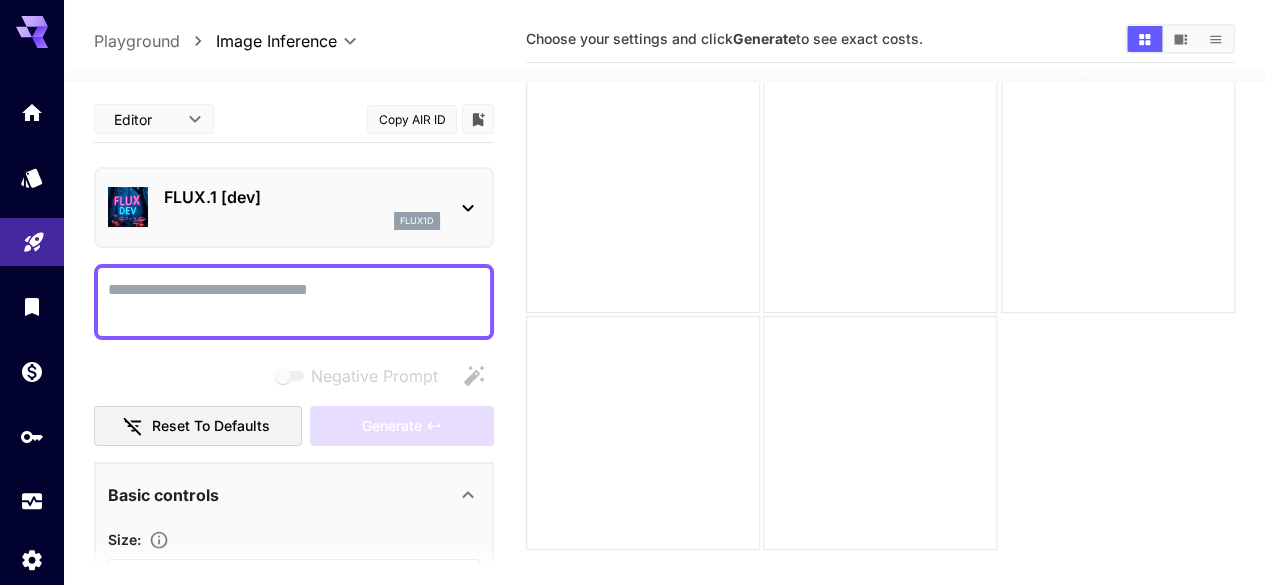 scroll, scrollTop: 84, scrollLeft: 0, axis: vertical 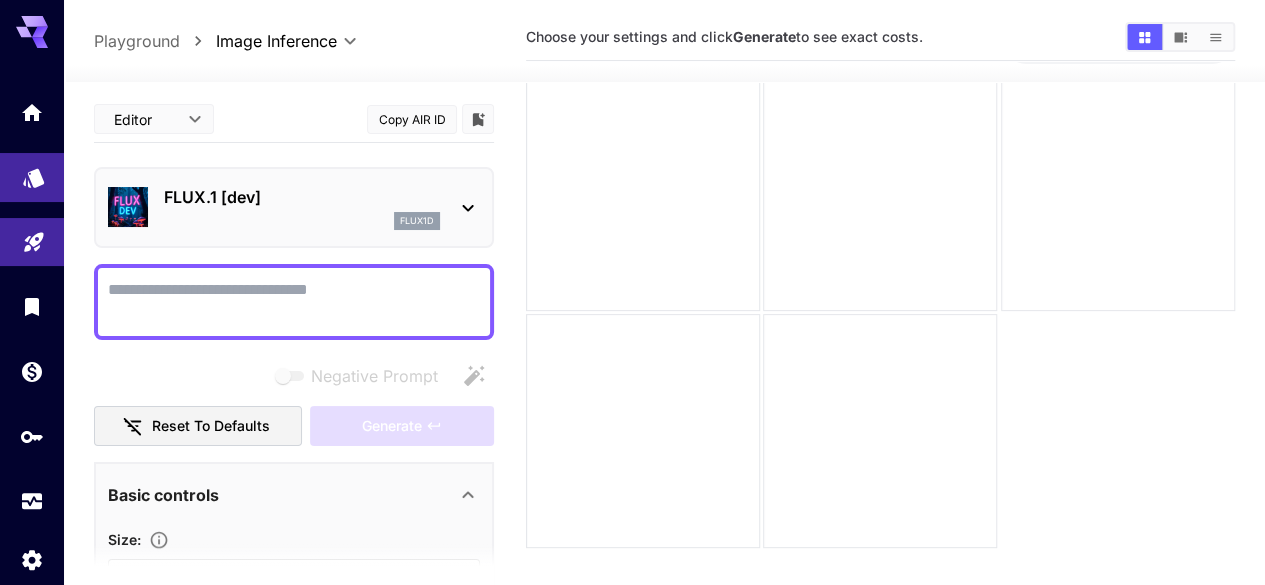 click at bounding box center [32, 177] 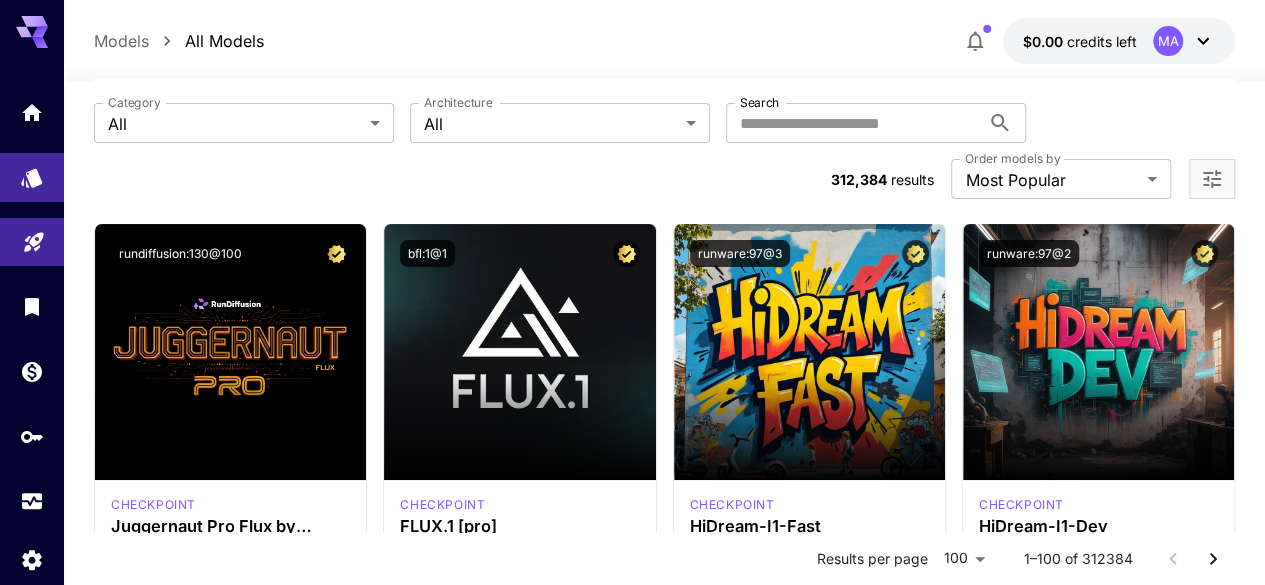 click on "Models All Models $0.00    credits left  MA" at bounding box center [664, 41] 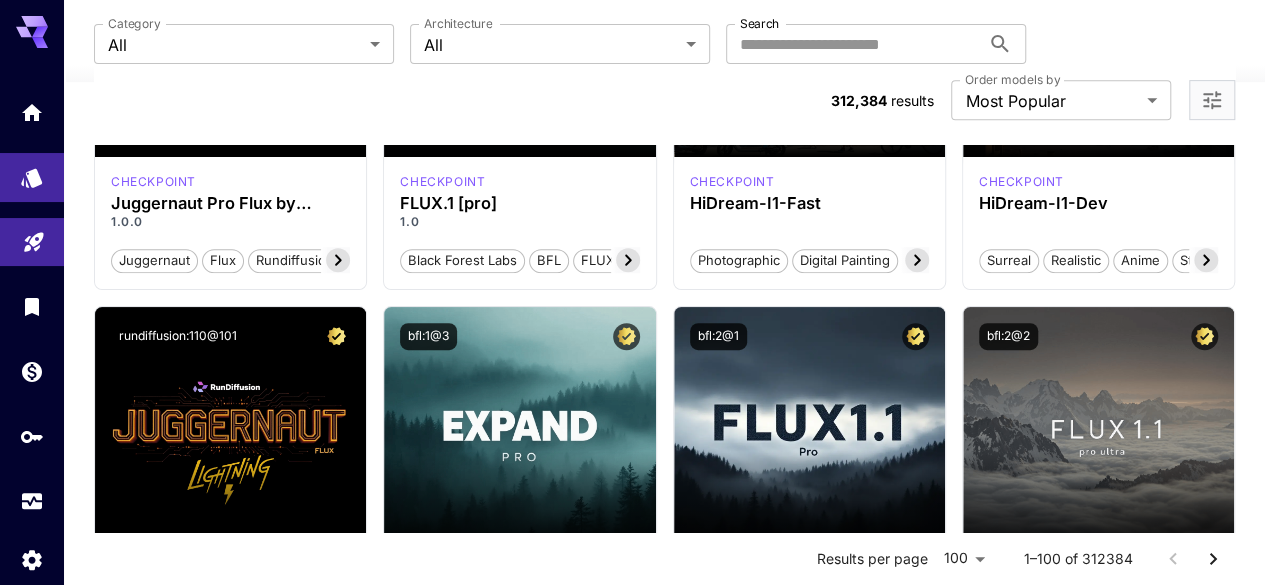 scroll, scrollTop: 598, scrollLeft: 0, axis: vertical 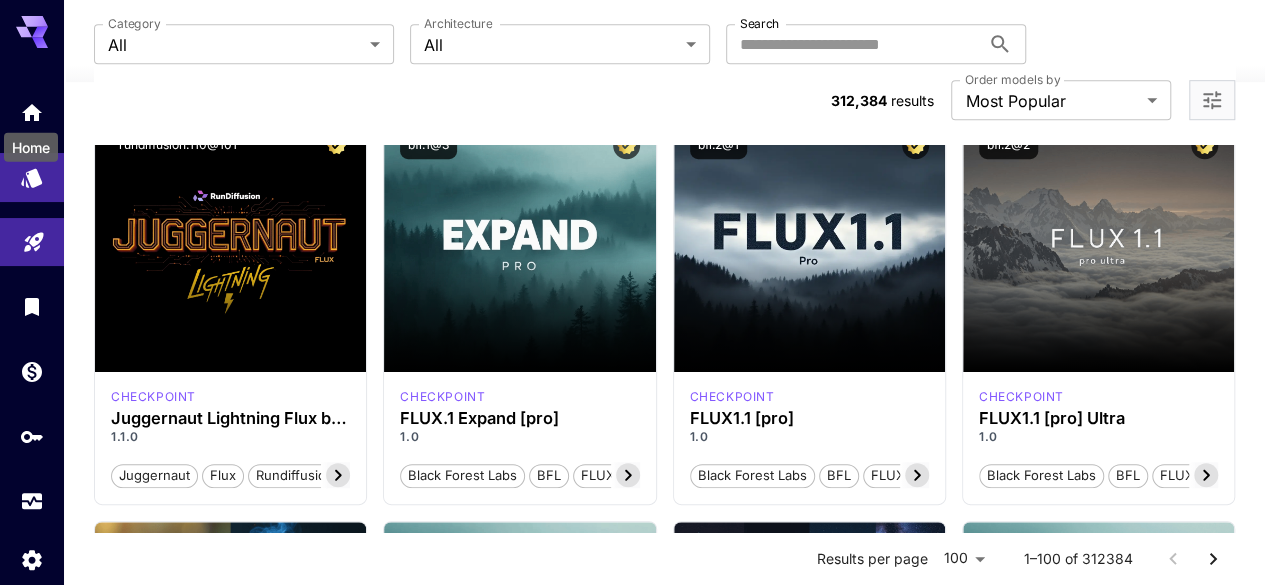 click on "Home" at bounding box center (31, 141) 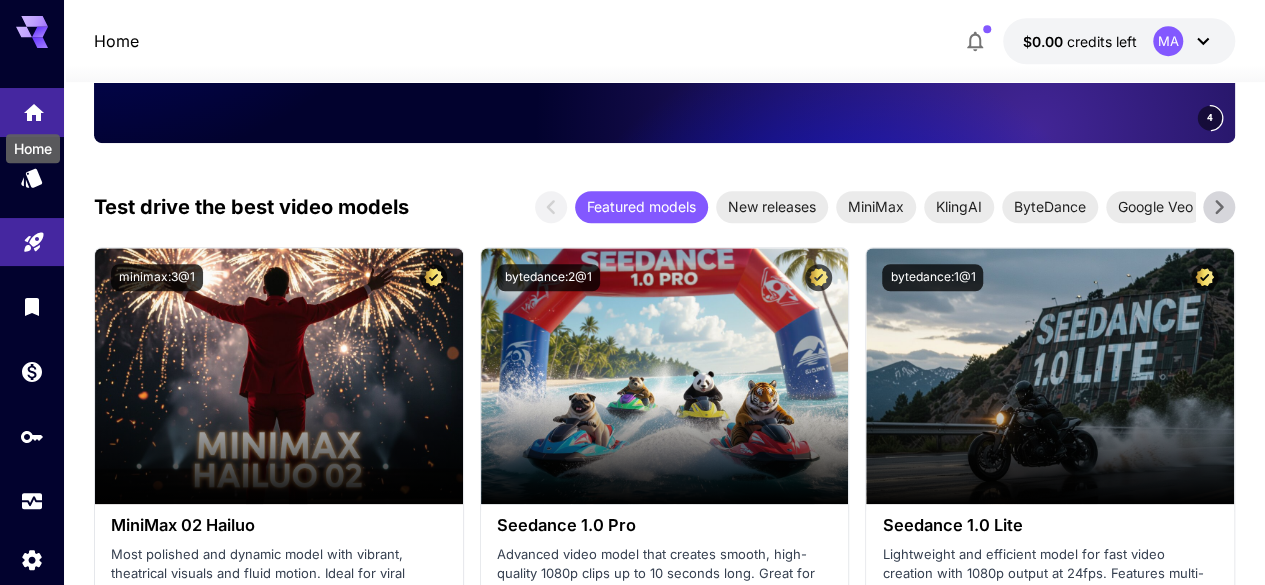 click 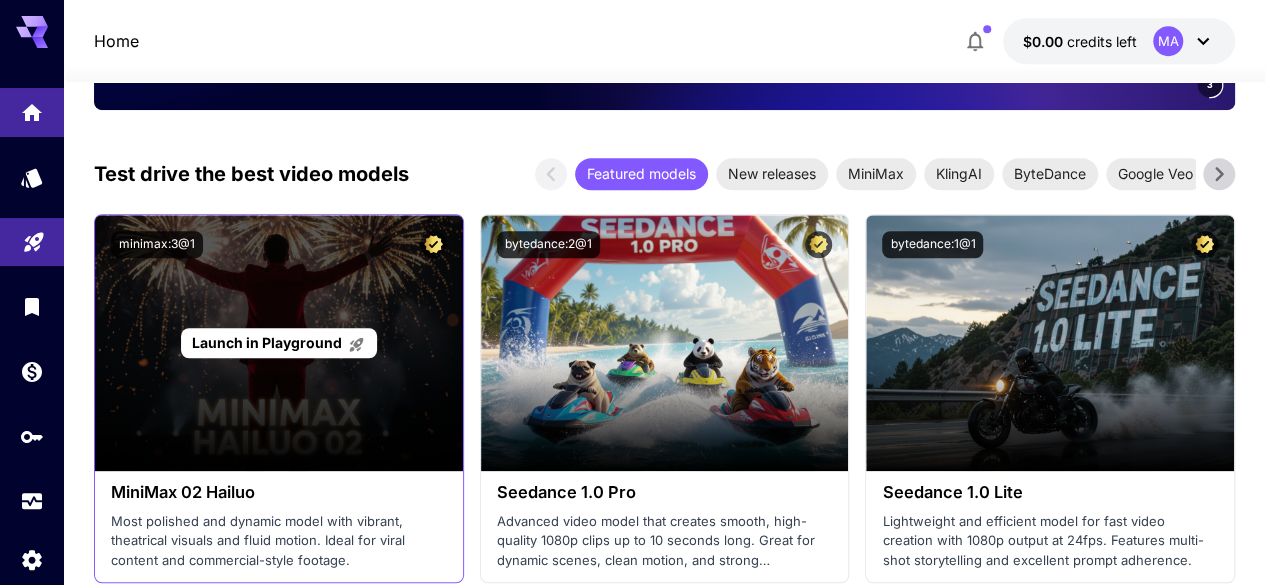 scroll, scrollTop: 643, scrollLeft: 0, axis: vertical 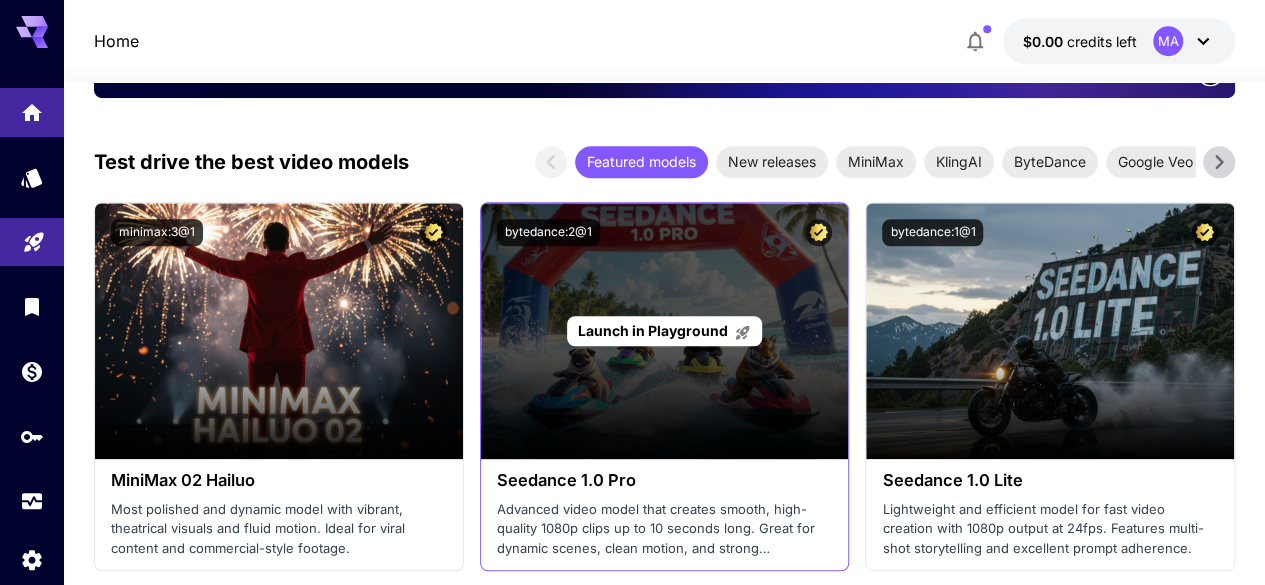 click on "Launch in Playground" at bounding box center [653, 330] 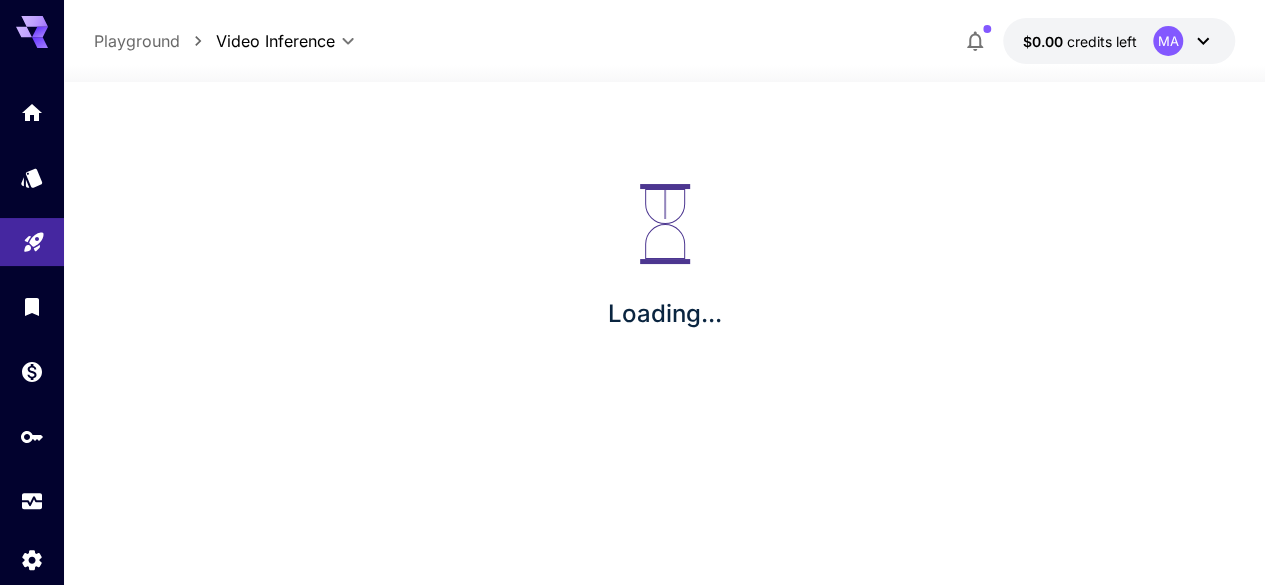 scroll, scrollTop: 0, scrollLeft: 0, axis: both 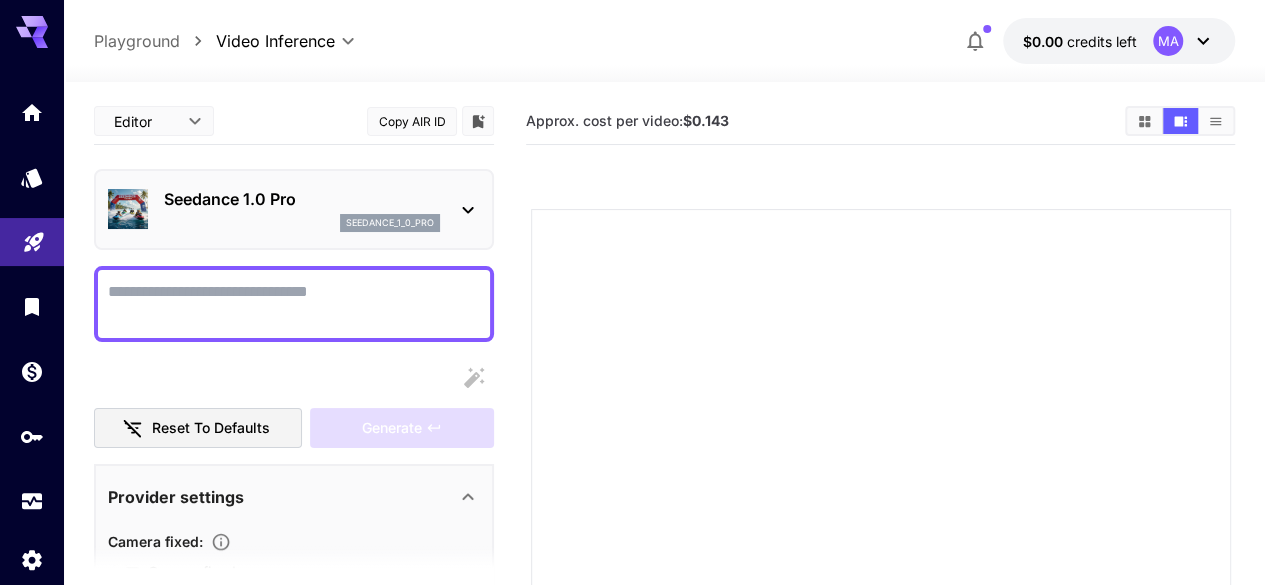 click at bounding box center (881, 559) 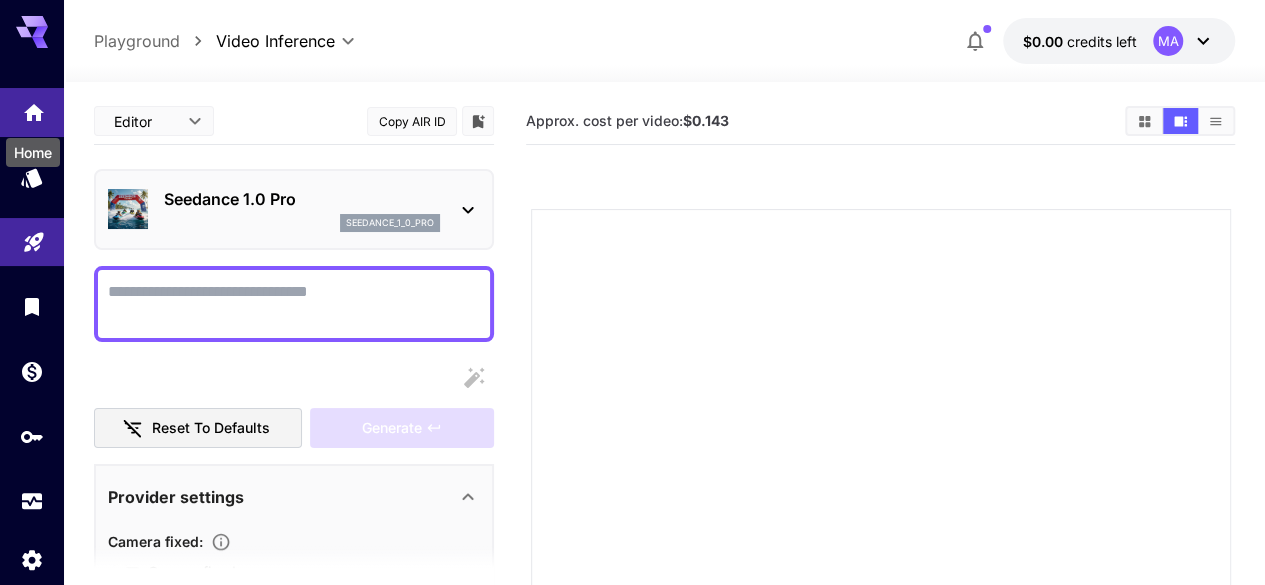 click 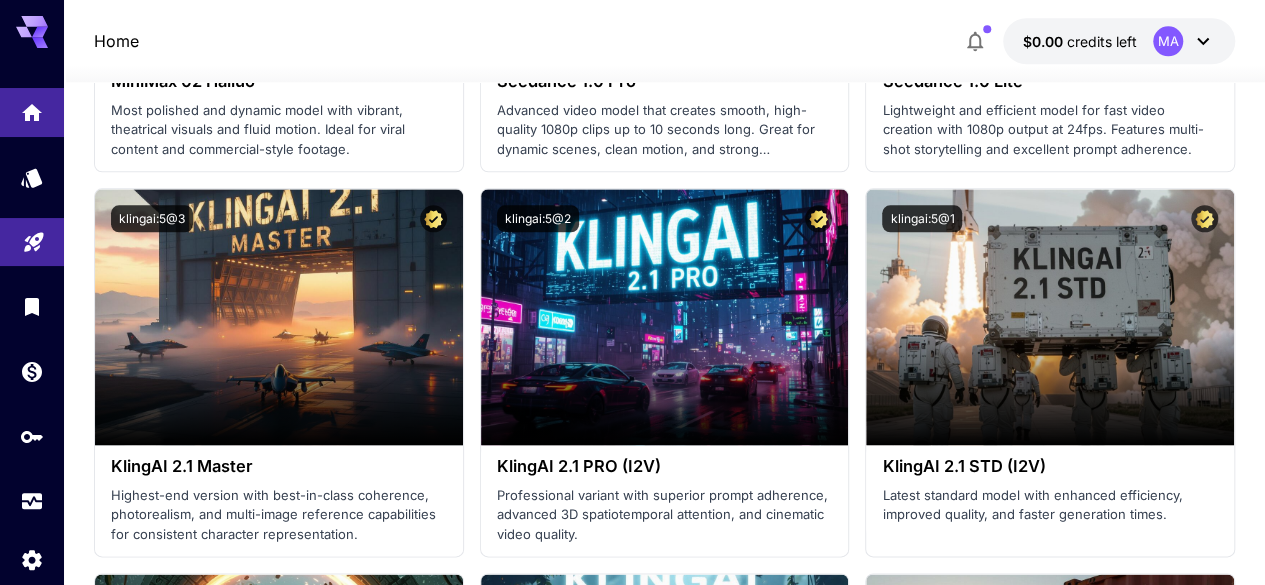 scroll, scrollTop: 1049, scrollLeft: 0, axis: vertical 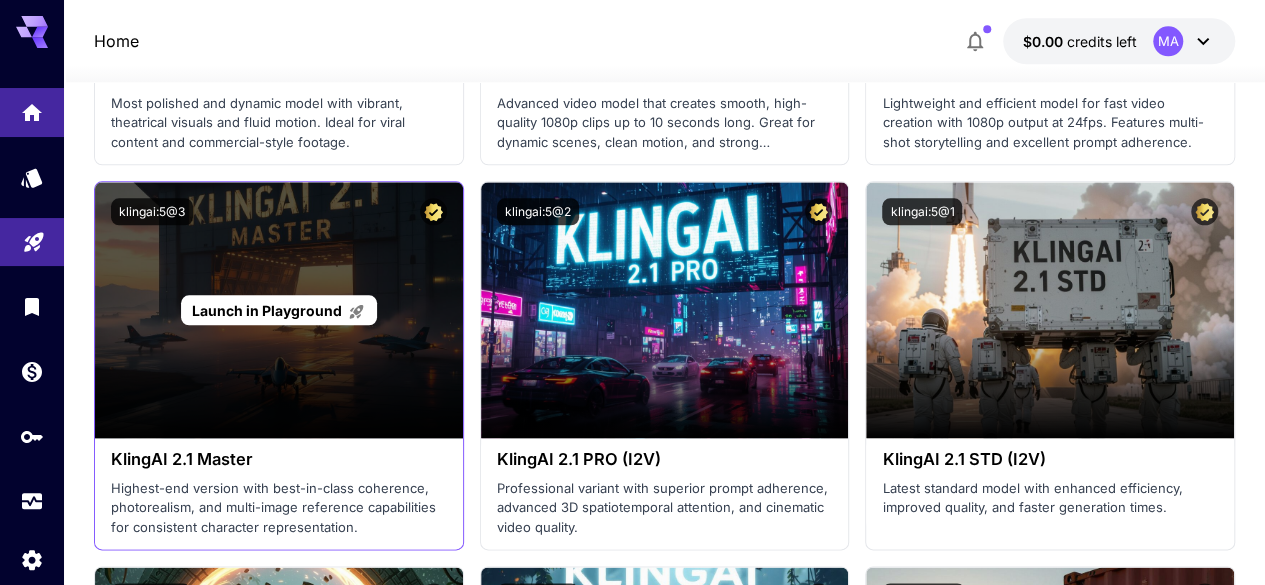 click on "Launch in Playground" at bounding box center [267, 310] 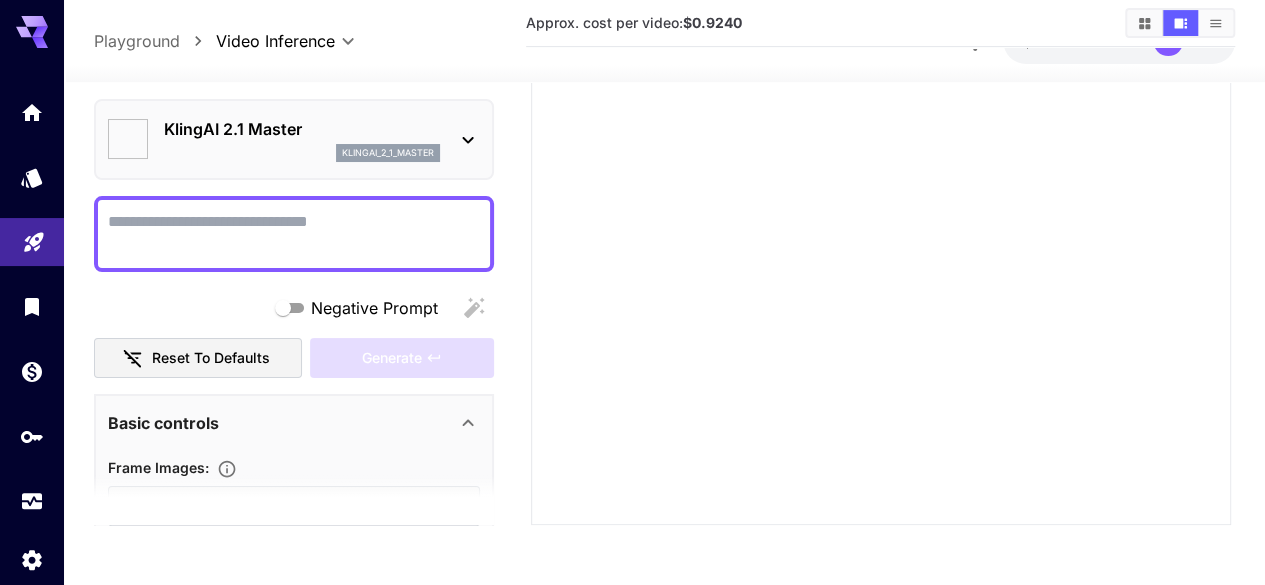 scroll, scrollTop: 383, scrollLeft: 0, axis: vertical 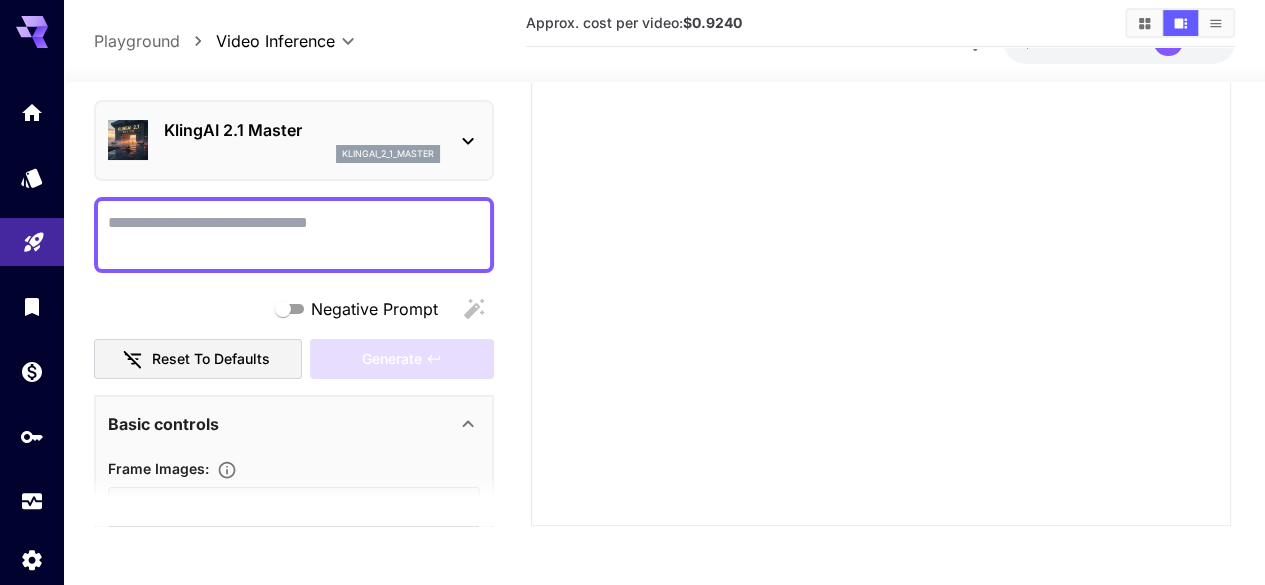 click on "Negative Prompt" at bounding box center [294, 234] 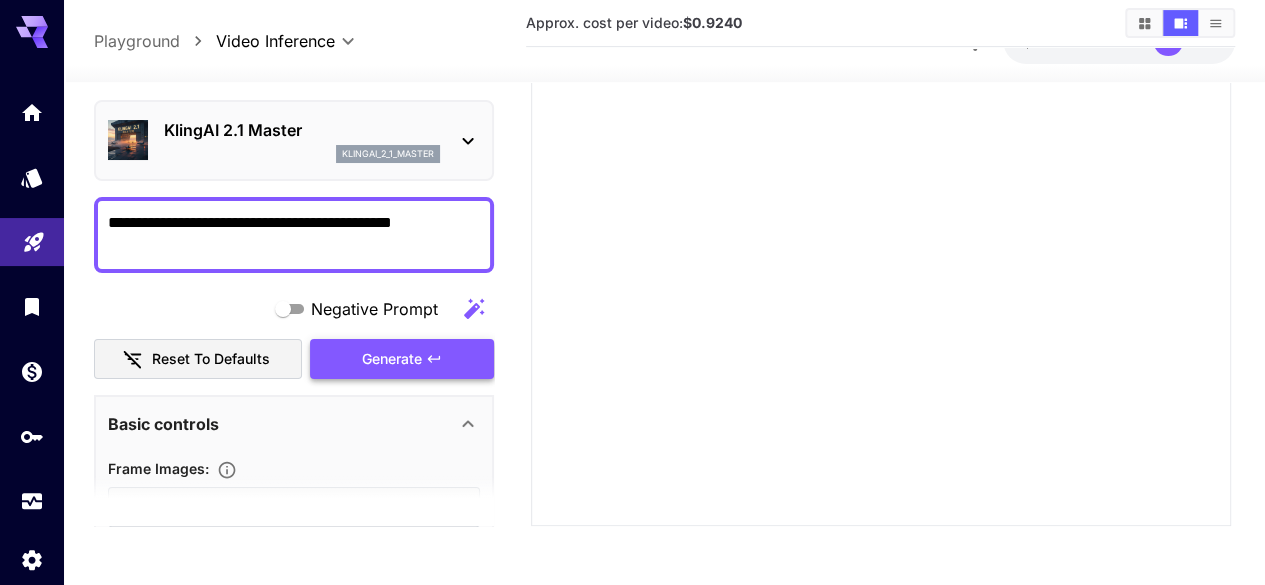 scroll, scrollTop: 100, scrollLeft: 0, axis: vertical 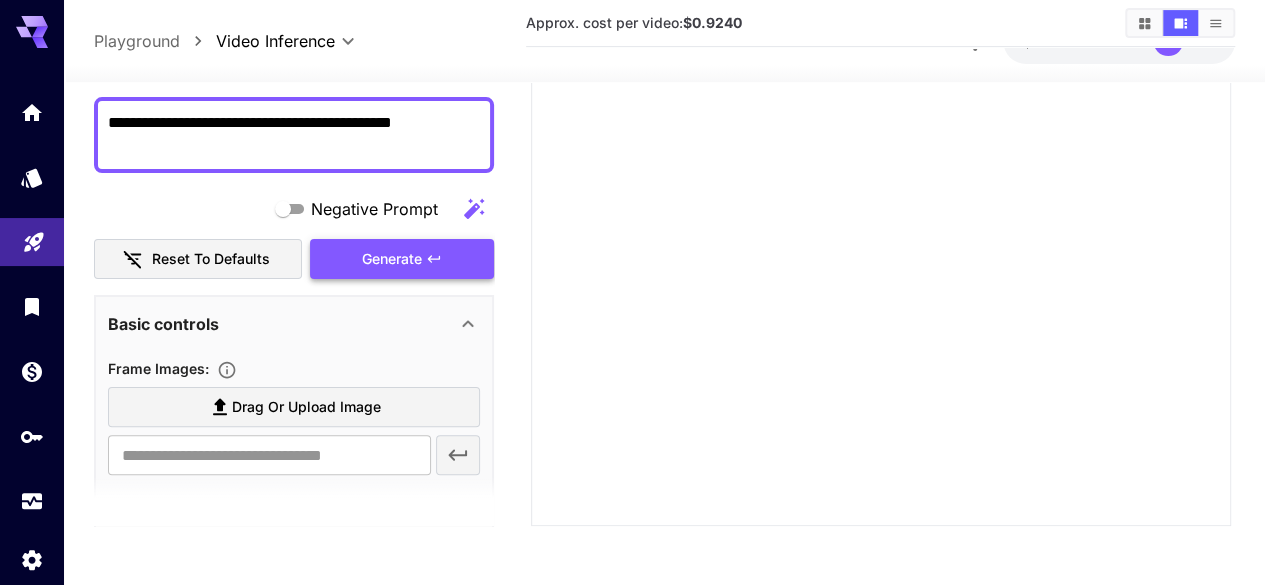 click on "Negative Prompt Reset to defaults Generate" at bounding box center [294, 233] 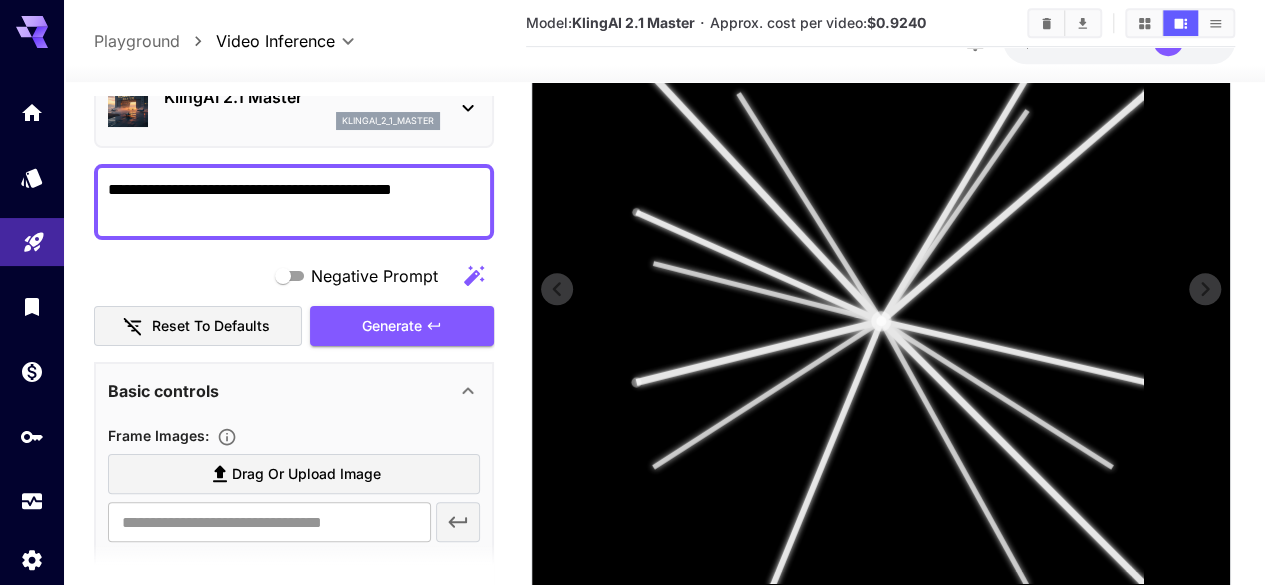 scroll, scrollTop: 441, scrollLeft: 0, axis: vertical 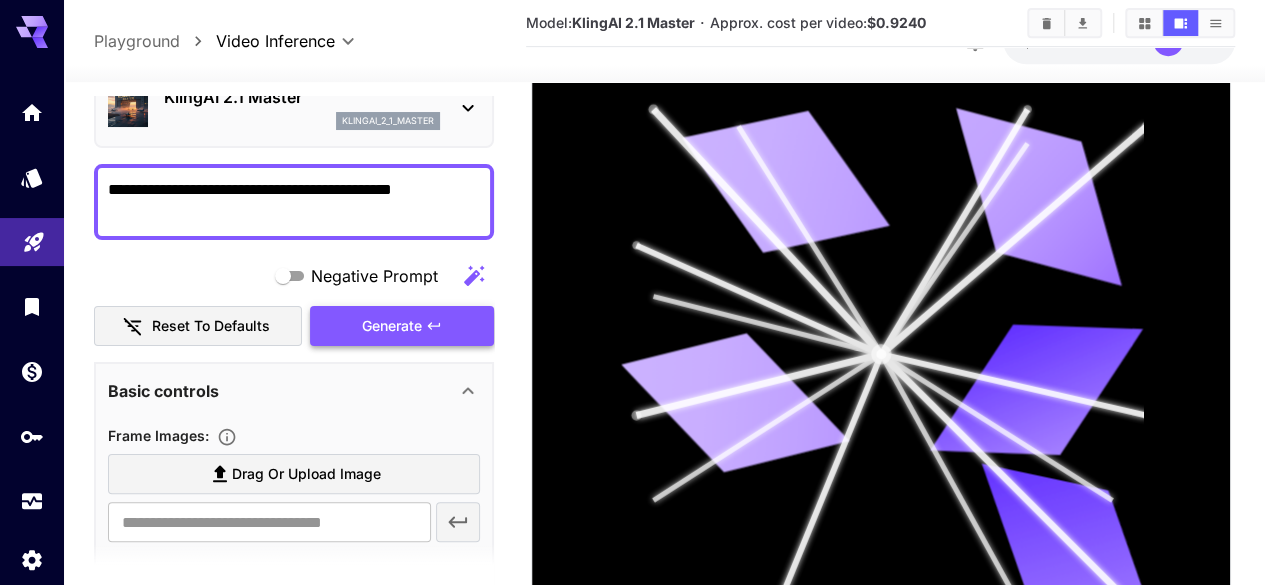 click on "Generate" at bounding box center [402, 326] 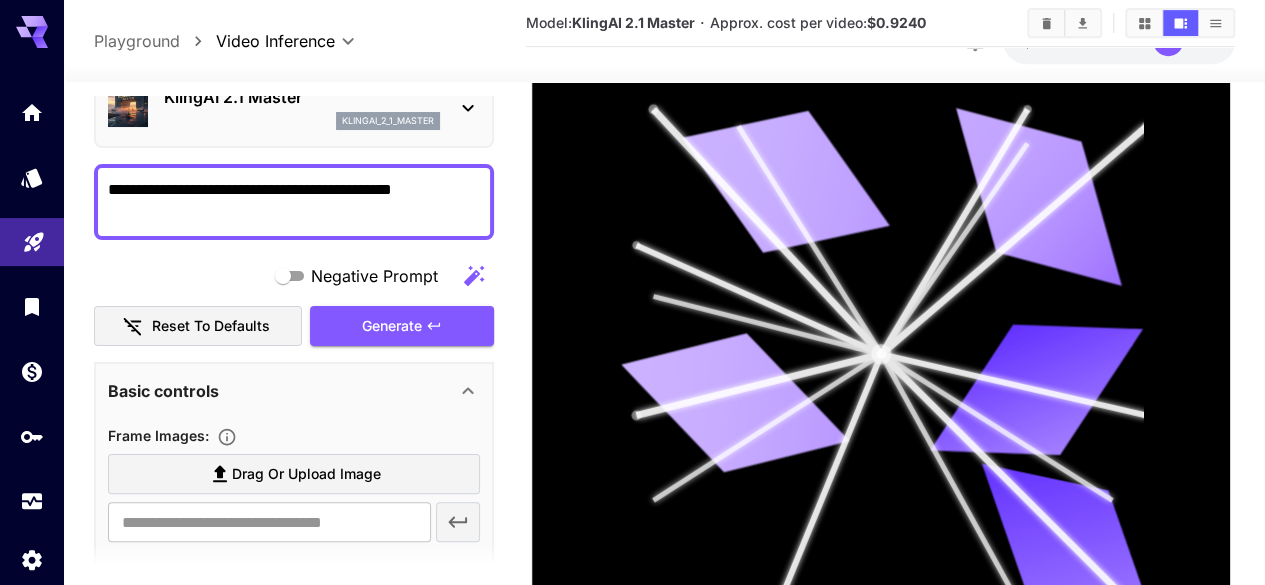 click on "Negative Prompt Reset to defaults Generate" at bounding box center (294, 301) 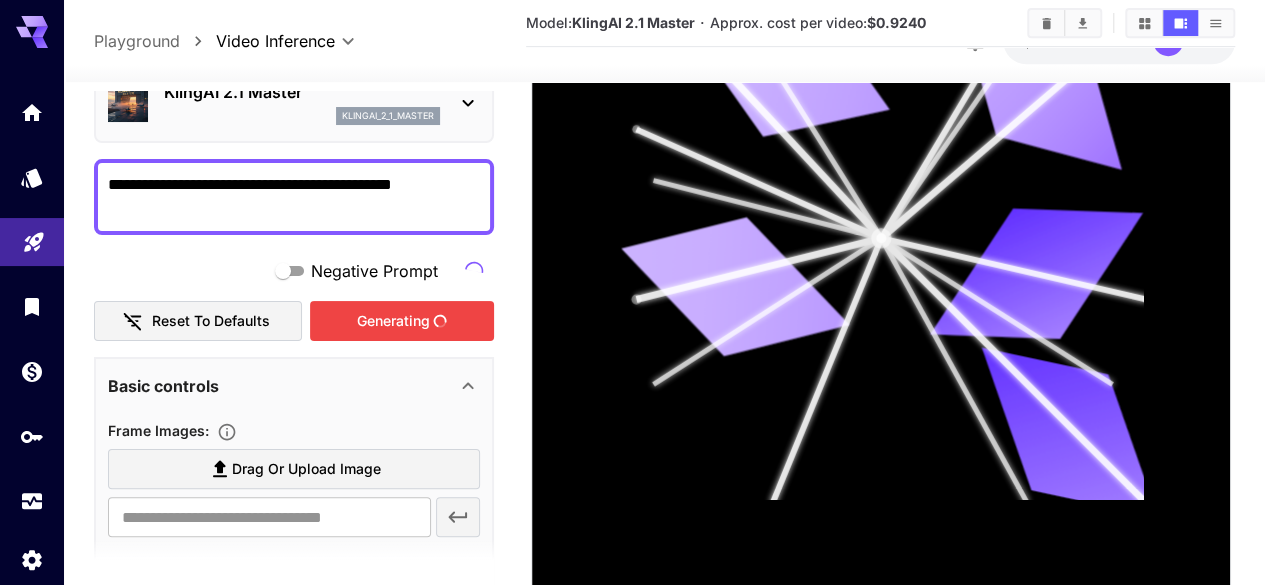 type on "**********" 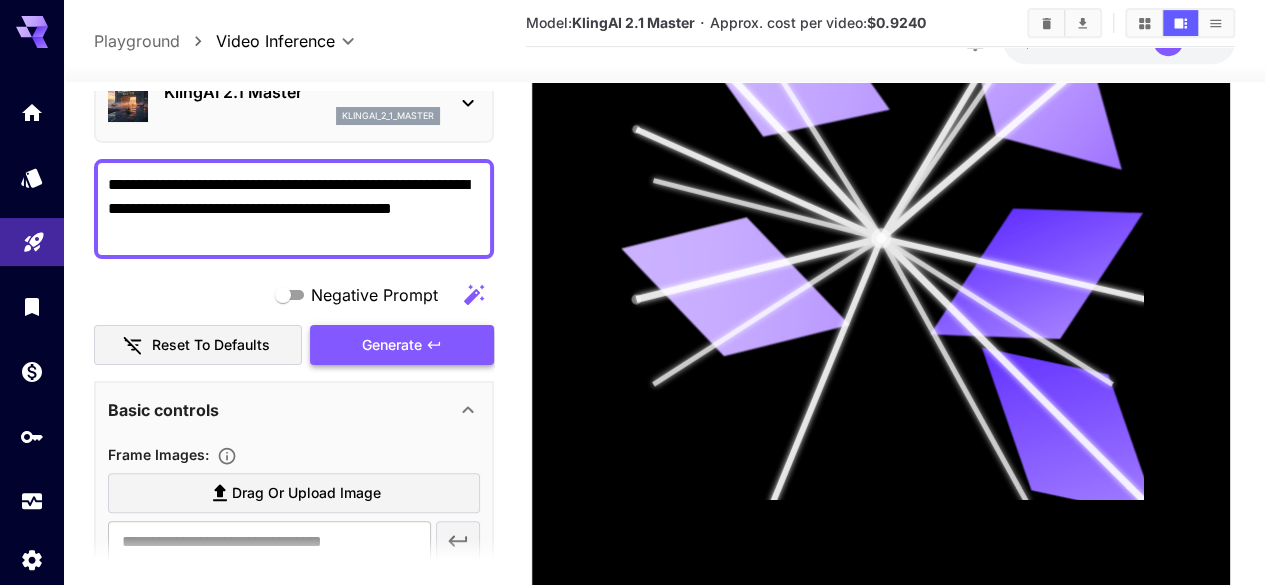 click on "Generate" at bounding box center [402, 344] 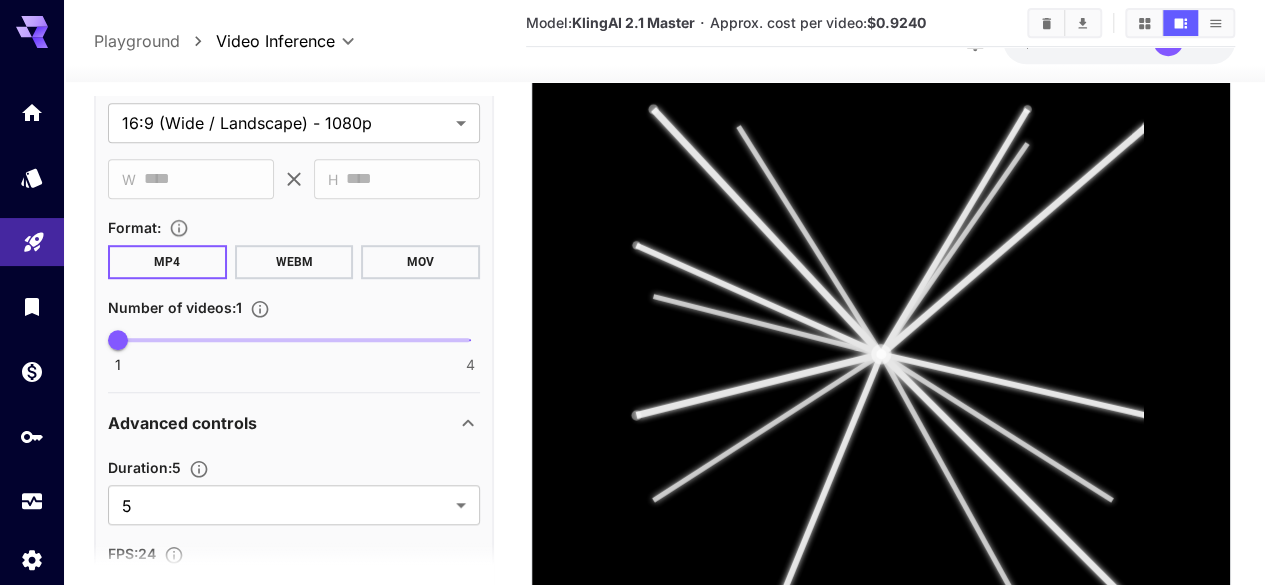 scroll, scrollTop: 770, scrollLeft: 0, axis: vertical 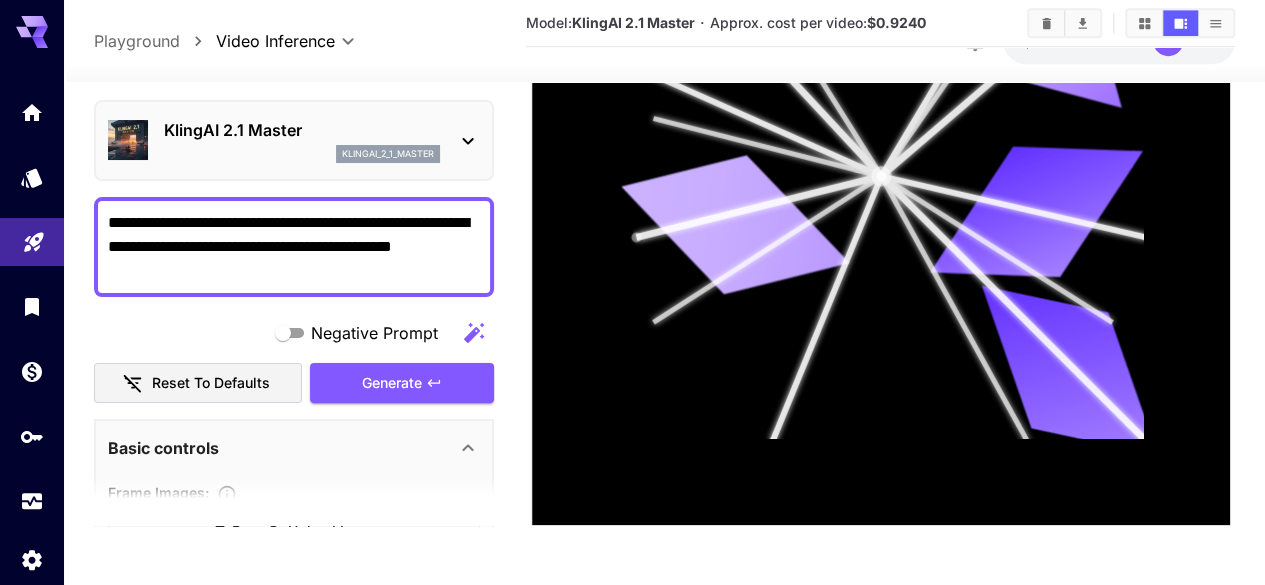 click 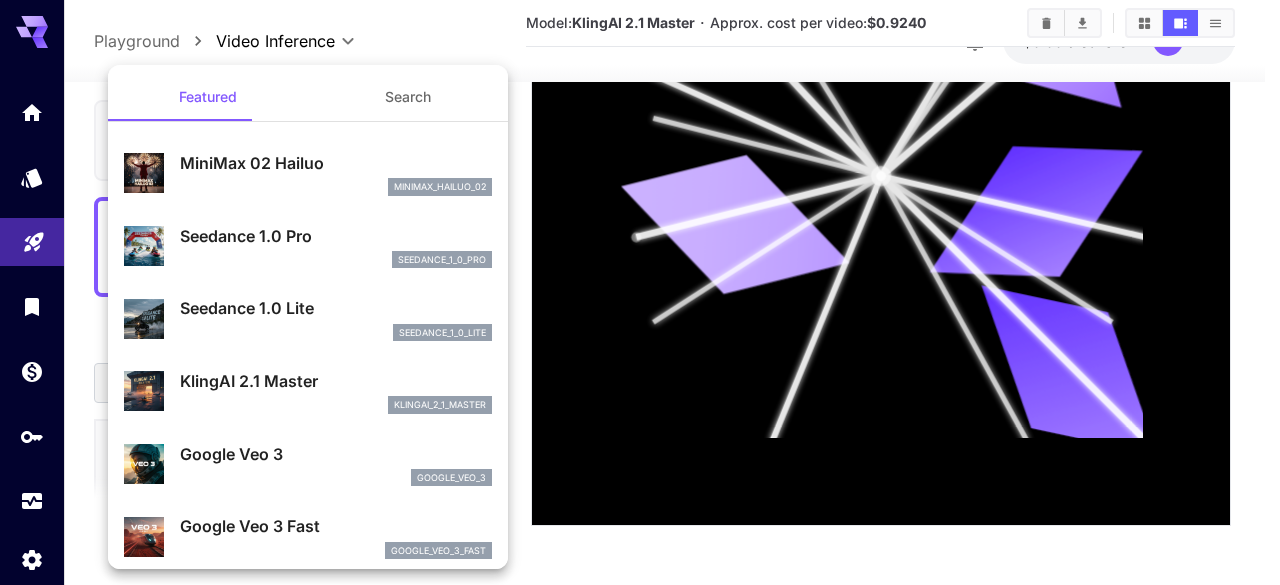 click on "google_veo_3" at bounding box center (336, 478) 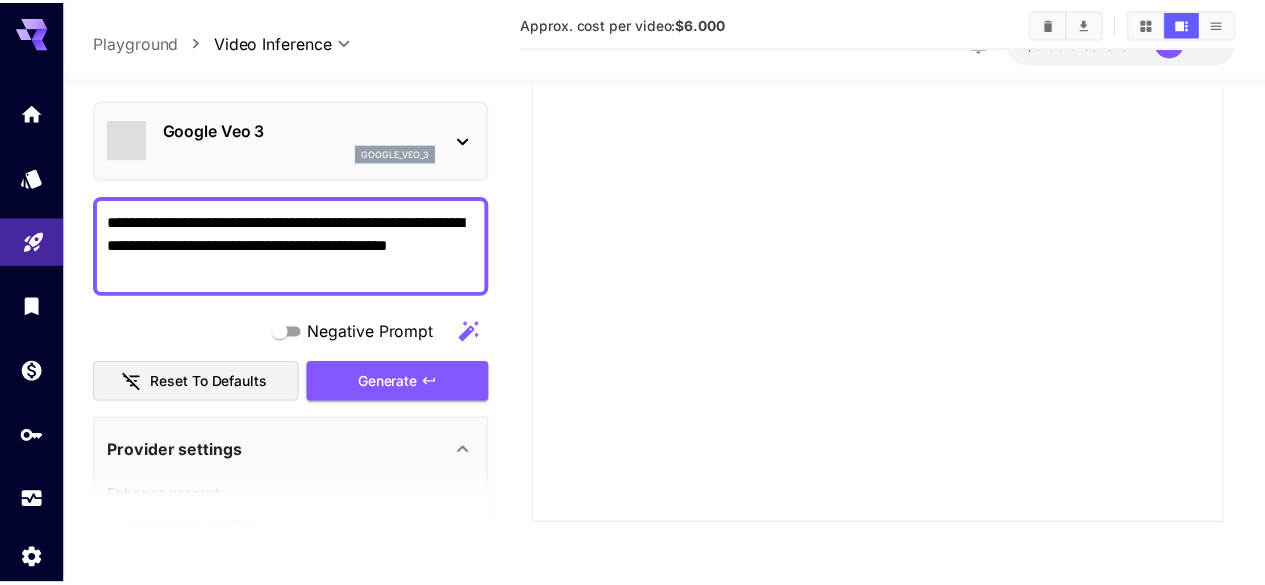 scroll, scrollTop: 503, scrollLeft: 0, axis: vertical 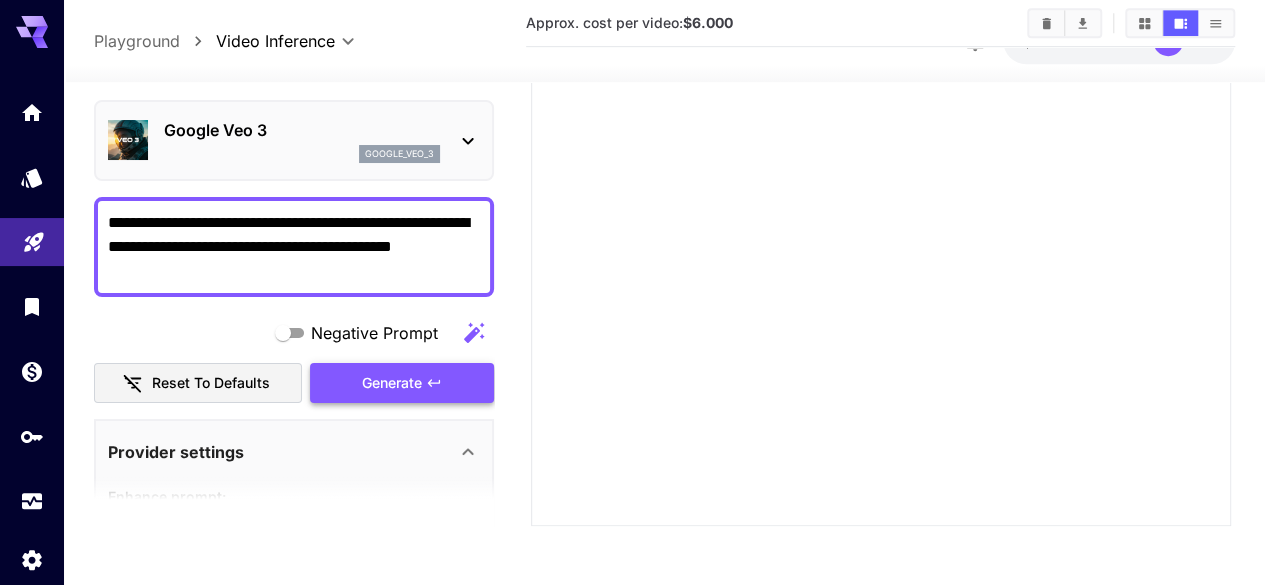 click on "Generate" at bounding box center (402, 382) 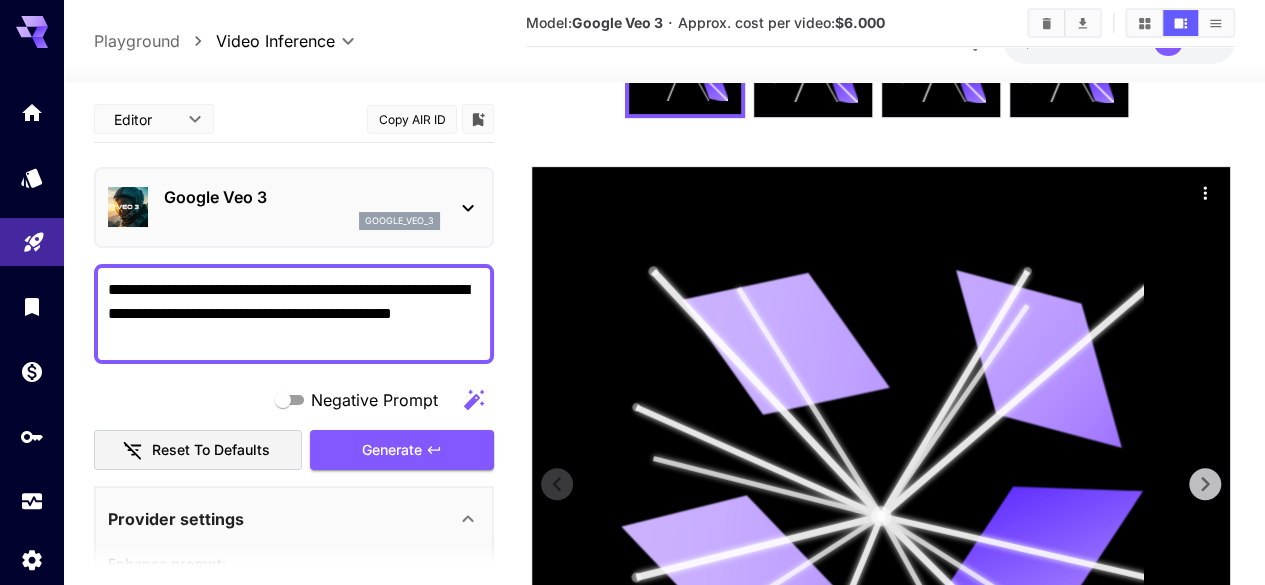 scroll, scrollTop: 0, scrollLeft: 0, axis: both 